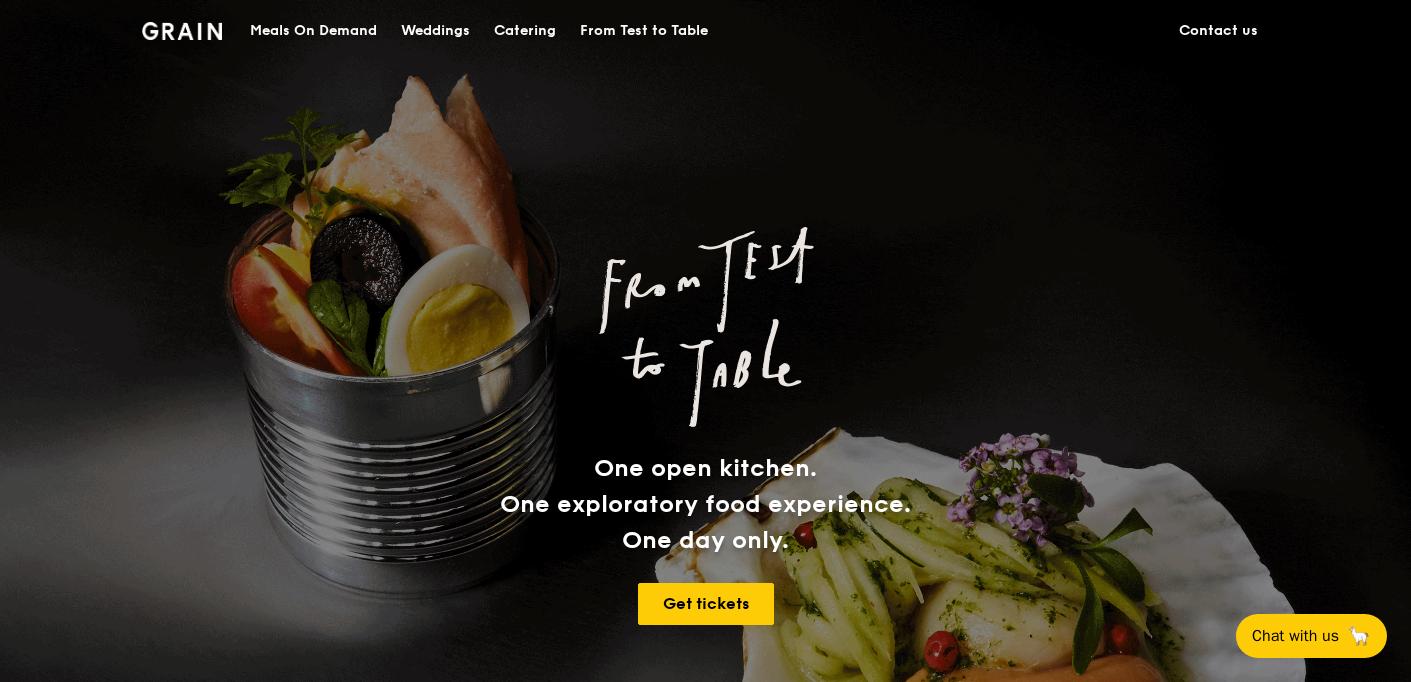scroll, scrollTop: 0, scrollLeft: 0, axis: both 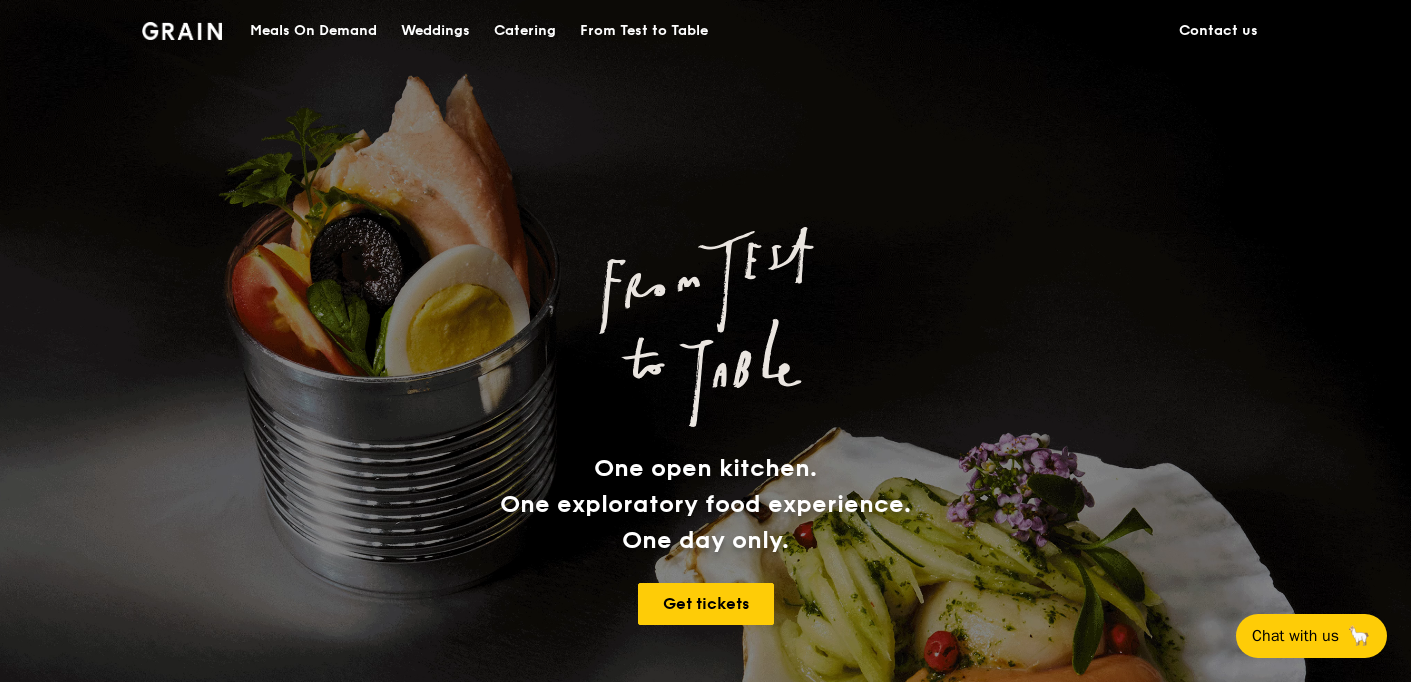 click on "Catering" at bounding box center [525, 31] 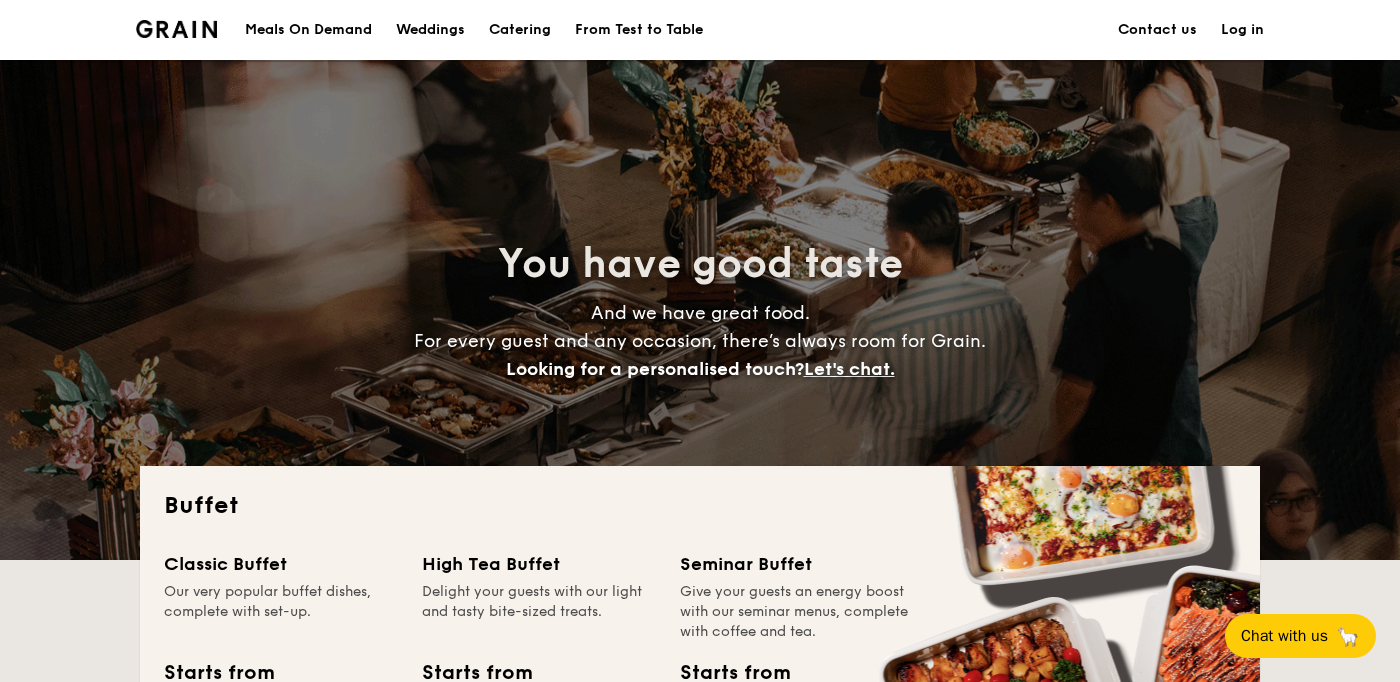 scroll, scrollTop: 0, scrollLeft: 0, axis: both 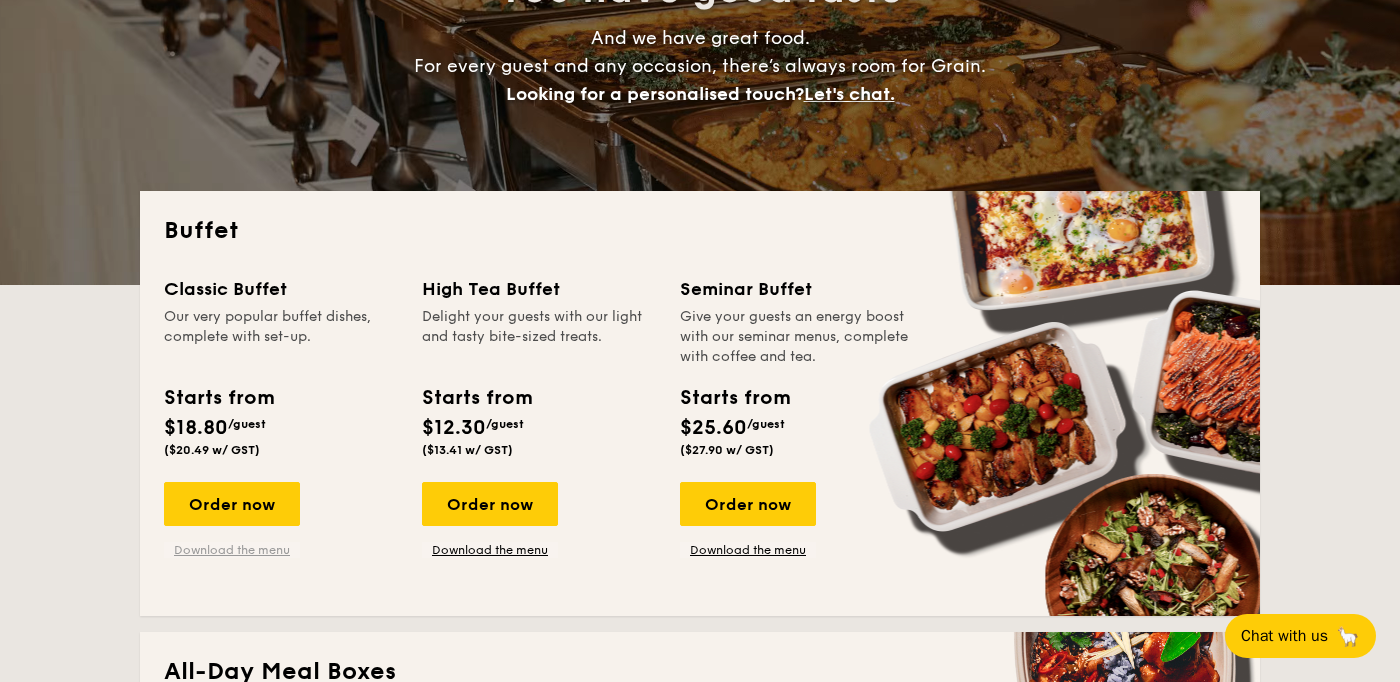 click on "Download the menu" at bounding box center [232, 550] 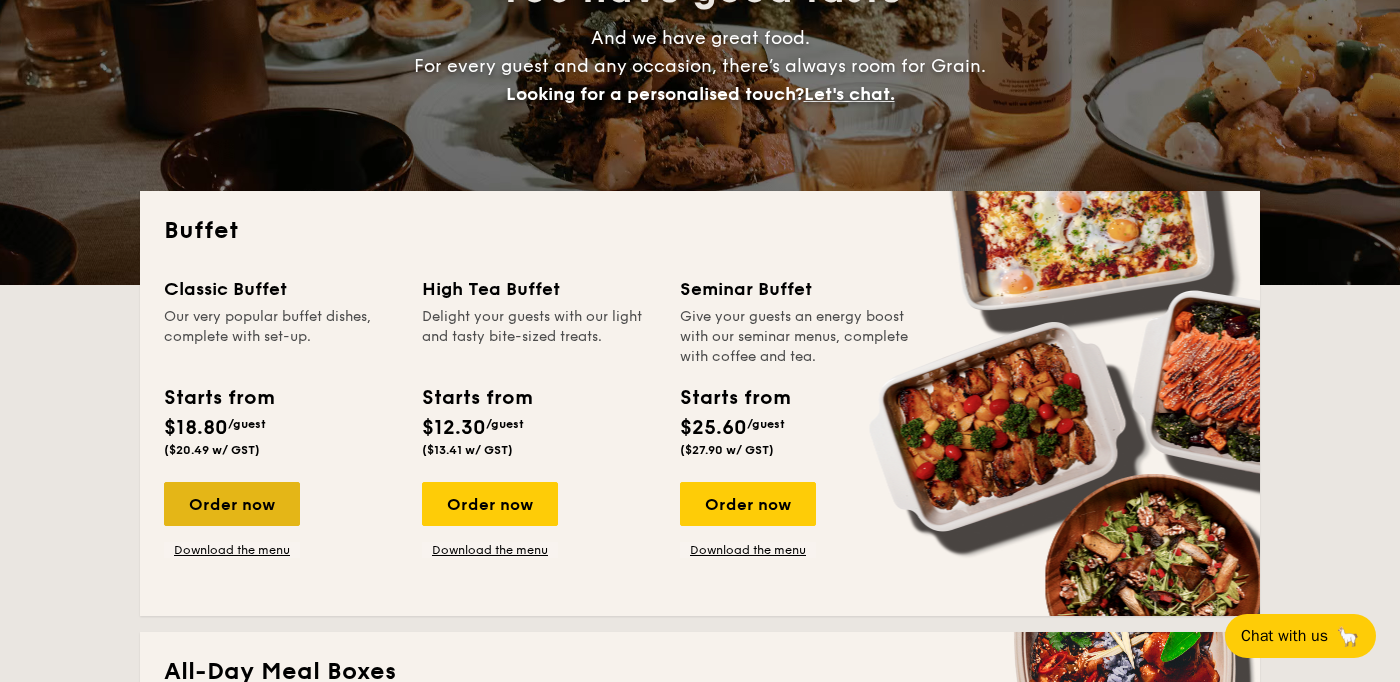 click on "Order now" at bounding box center (232, 504) 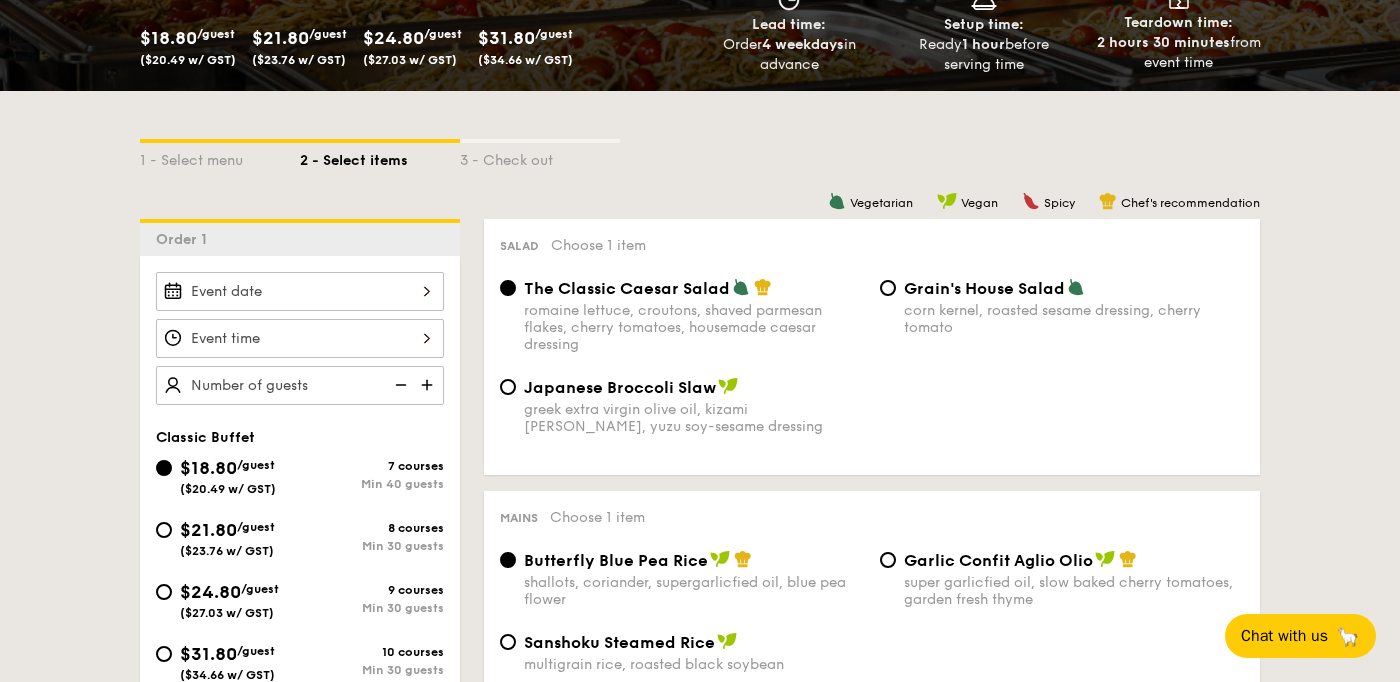 scroll, scrollTop: 355, scrollLeft: 0, axis: vertical 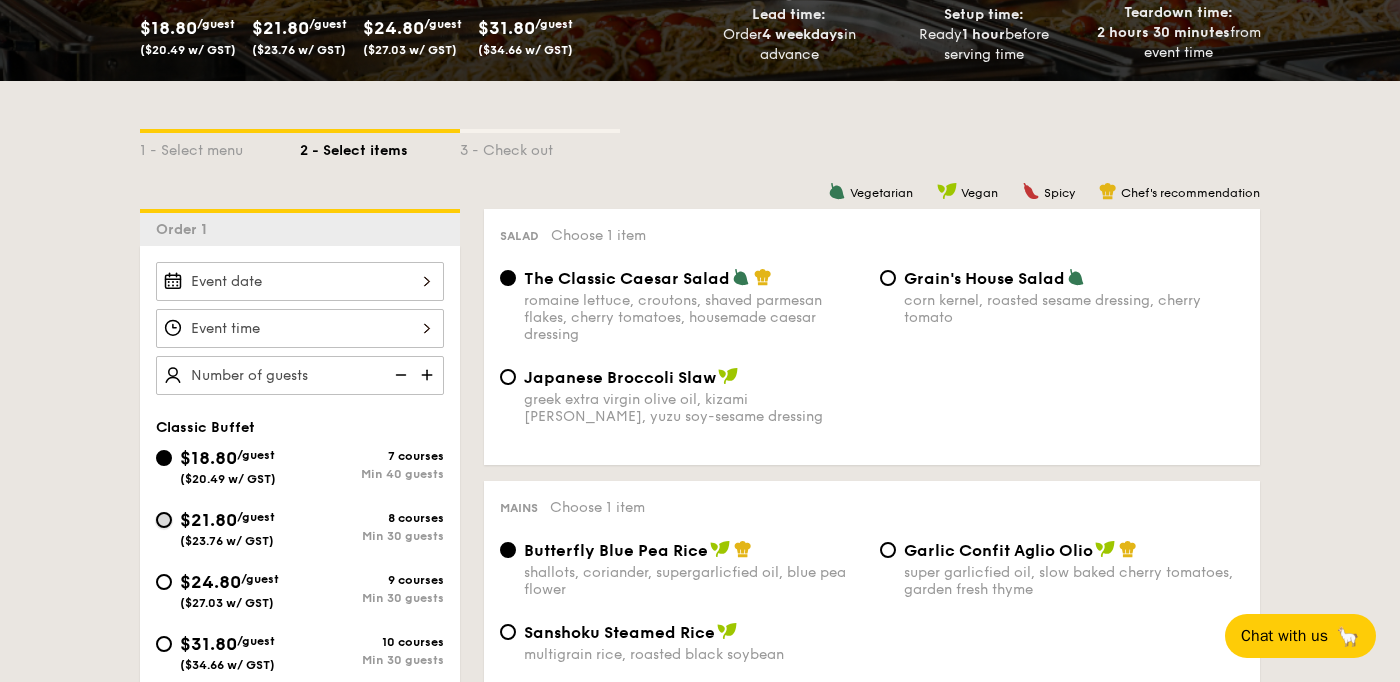 click on "$21.80
/guest
($23.76 w/ GST)
8 courses
Min 30 guests" at bounding box center [164, 520] 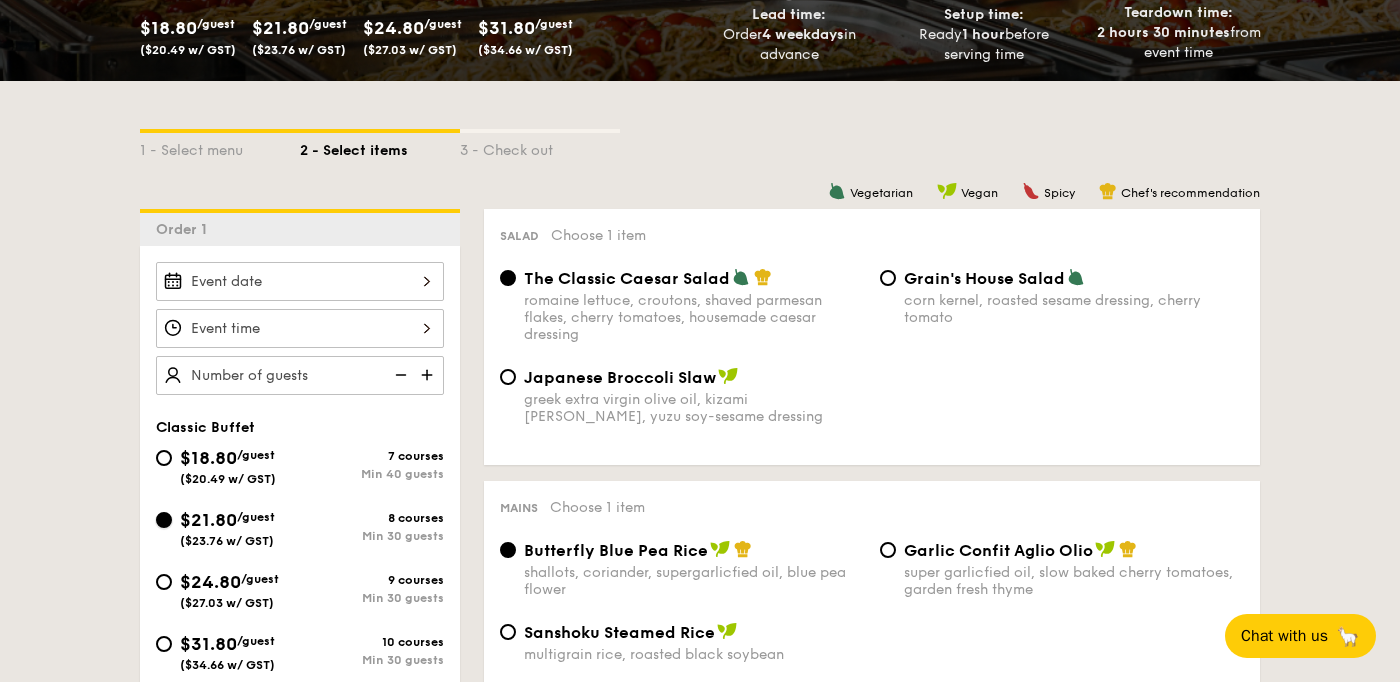 radio on "true" 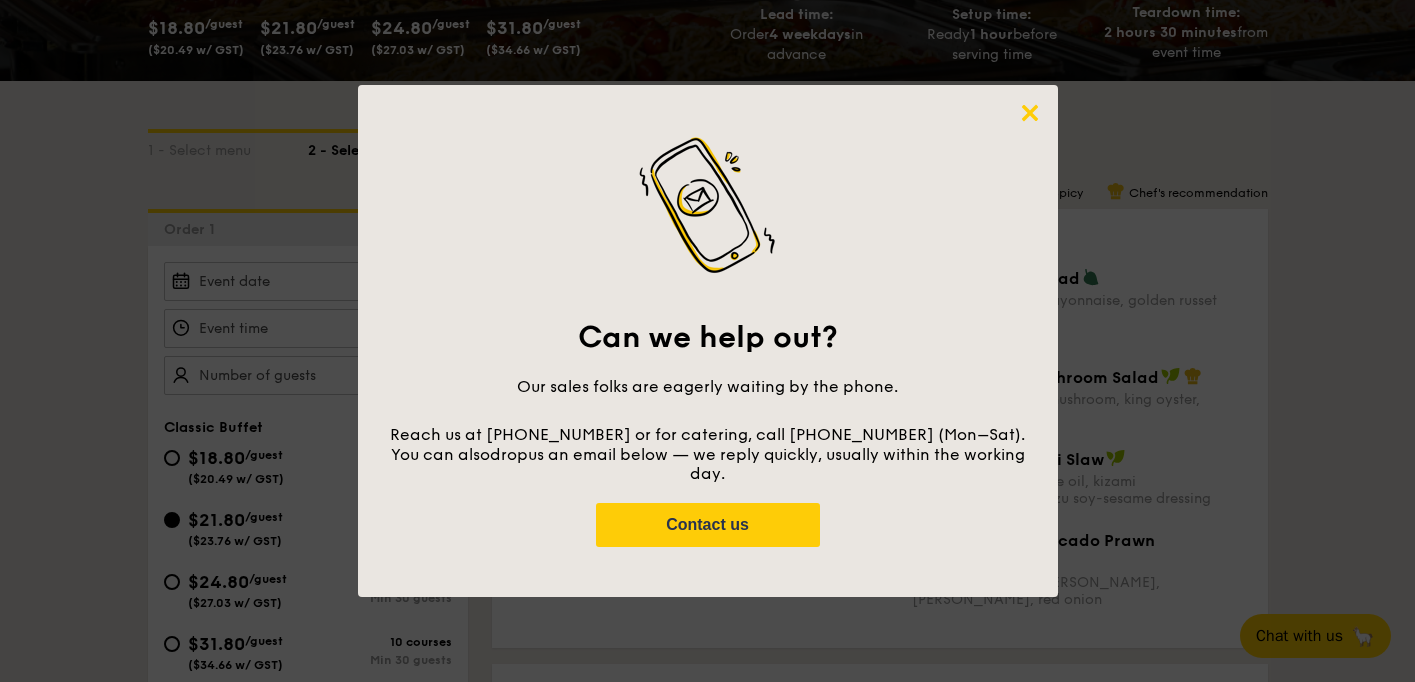 click 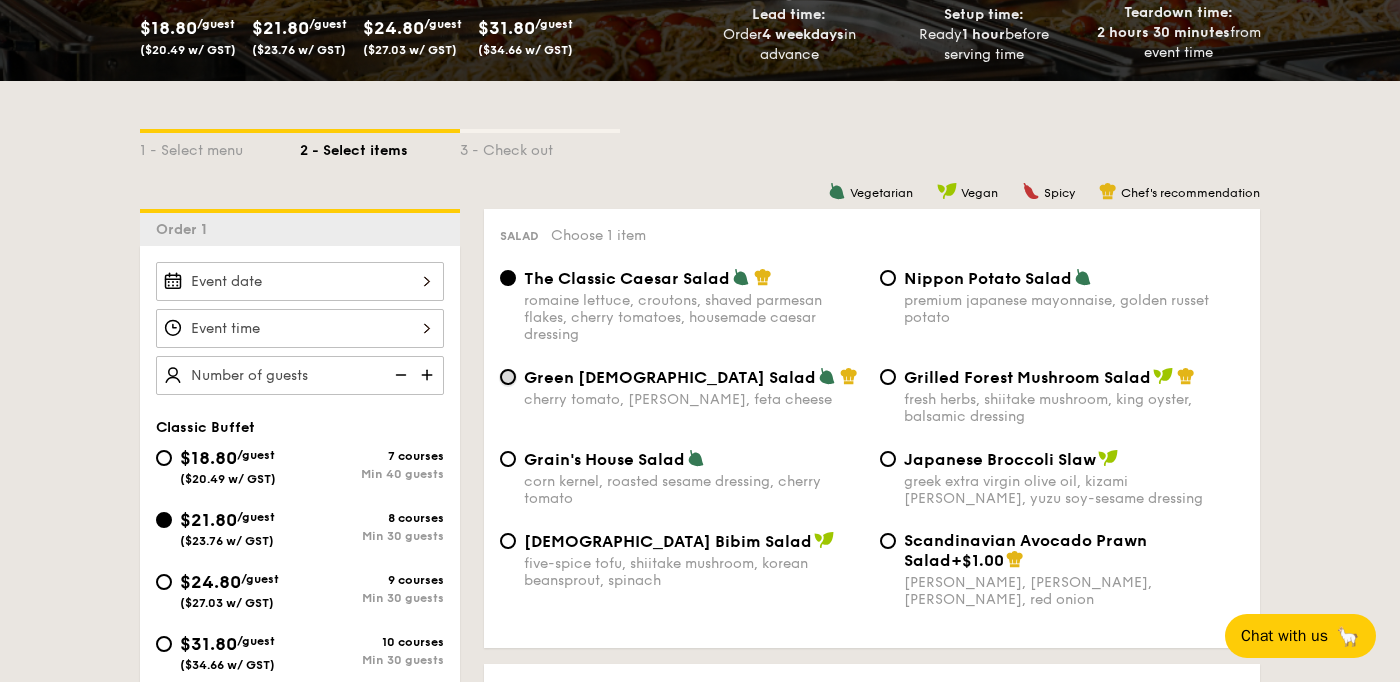 click on "Green Goddess Salad cherry tomato, dill, feta cheese" at bounding box center [508, 377] 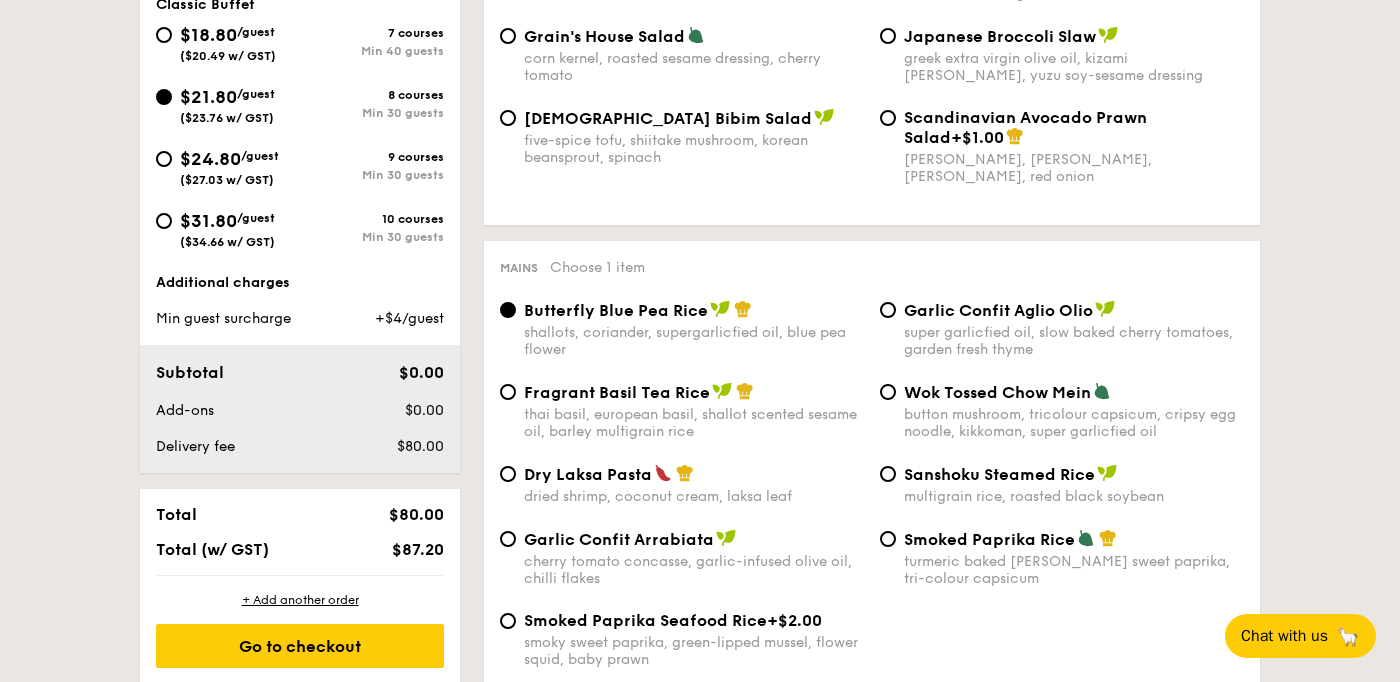 scroll, scrollTop: 783, scrollLeft: 0, axis: vertical 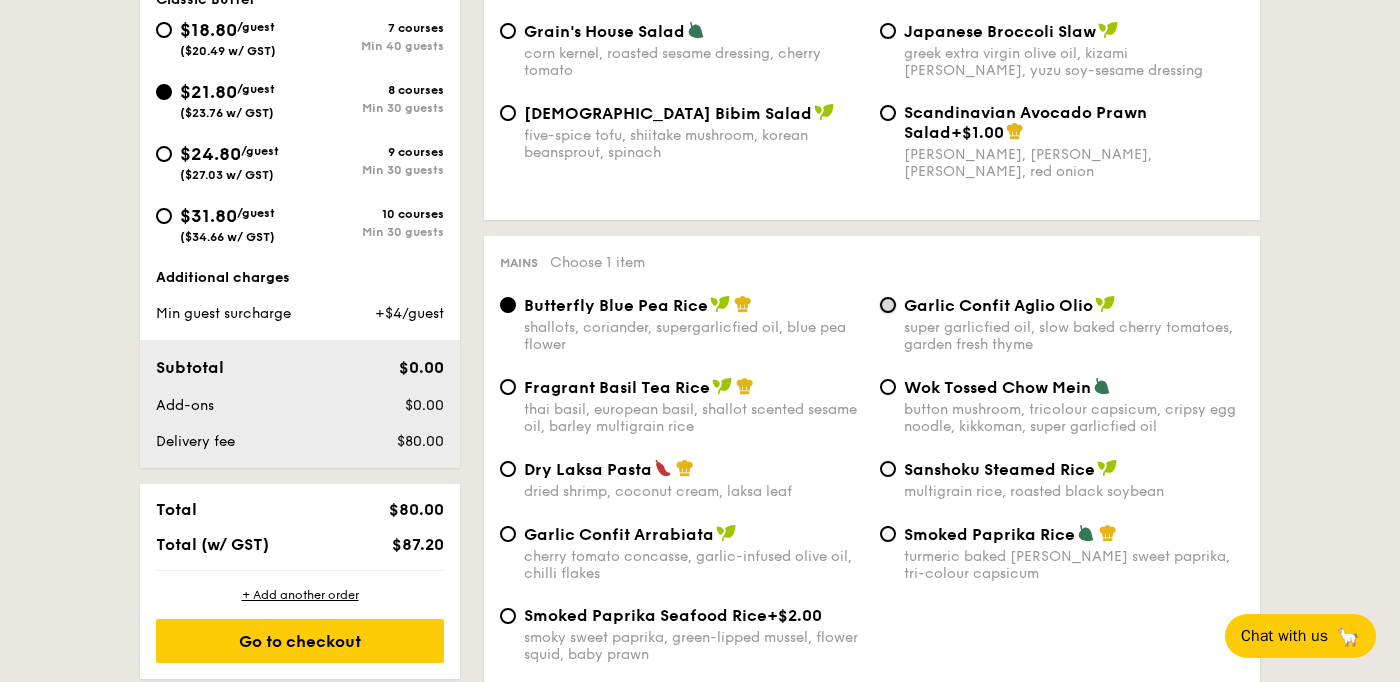 click on "Garlic Confit Aglio Olio super garlicfied oil, slow baked cherry tomatoes, garden fresh thyme" at bounding box center (888, 305) 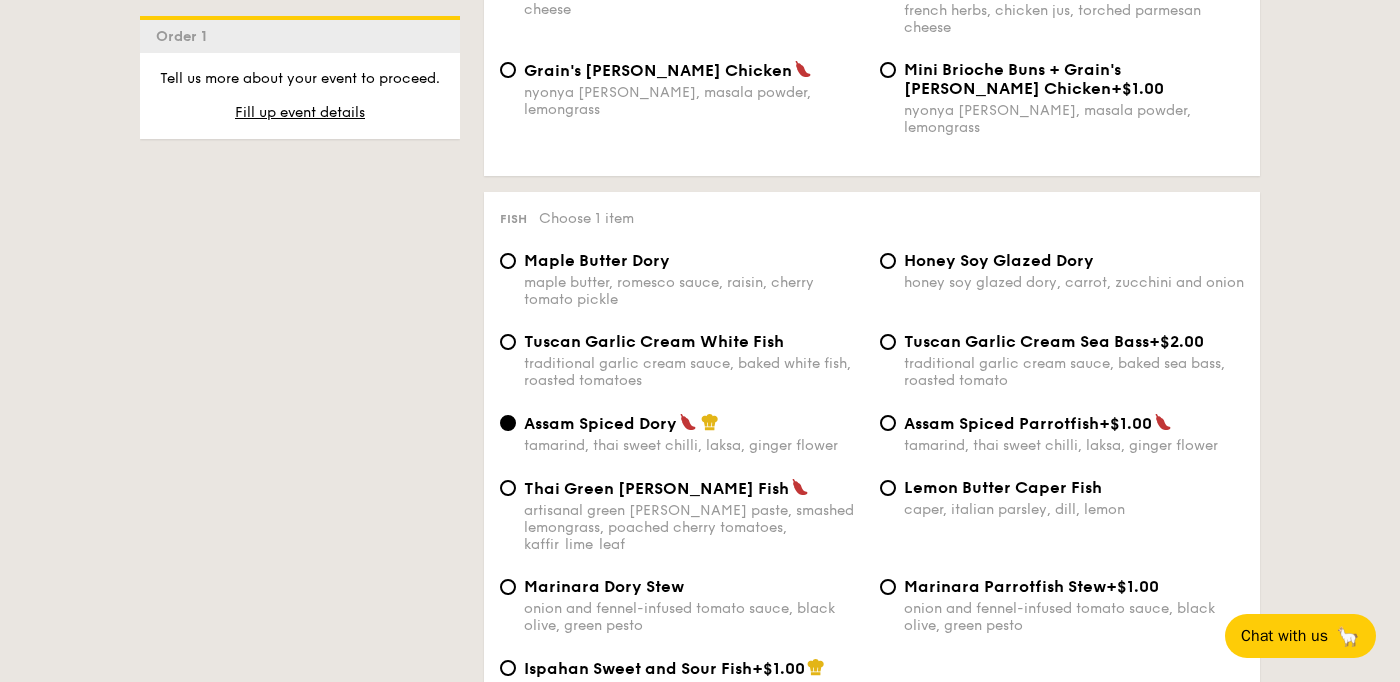 scroll, scrollTop: 1861, scrollLeft: 0, axis: vertical 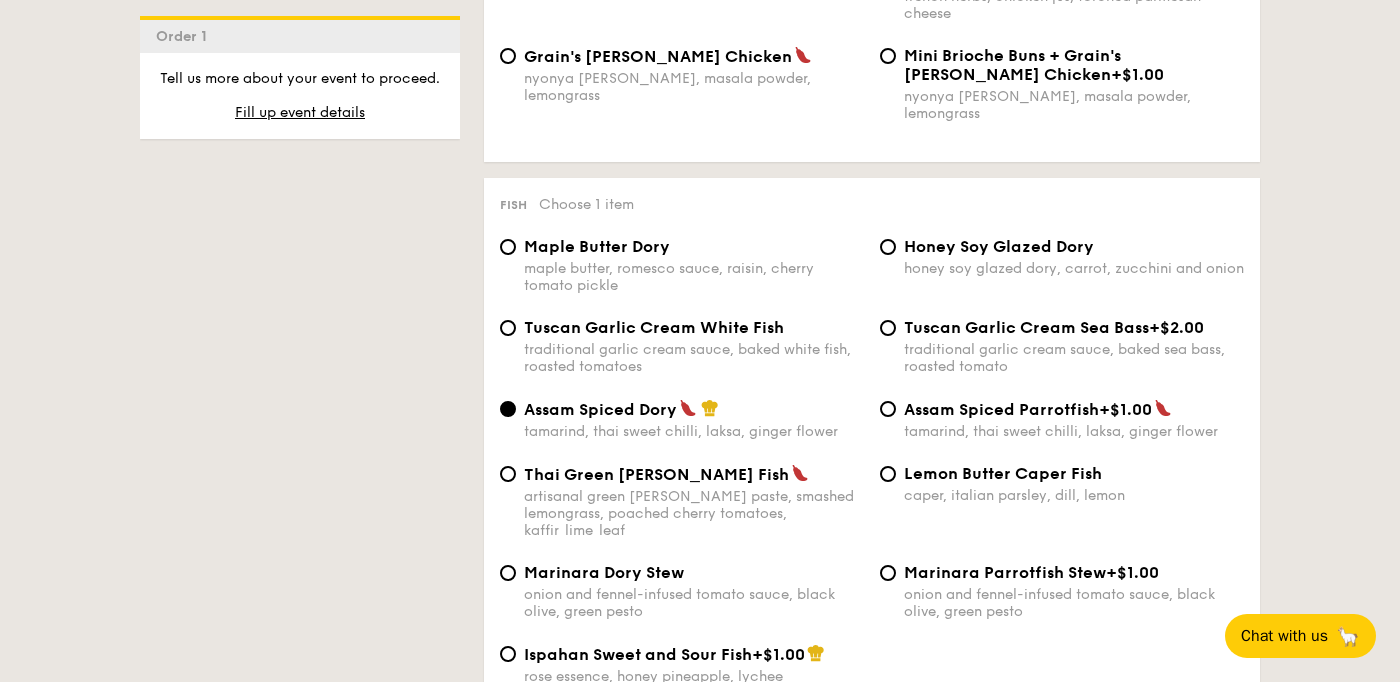 click on "Thai Green Curry Fish" at bounding box center (656, 474) 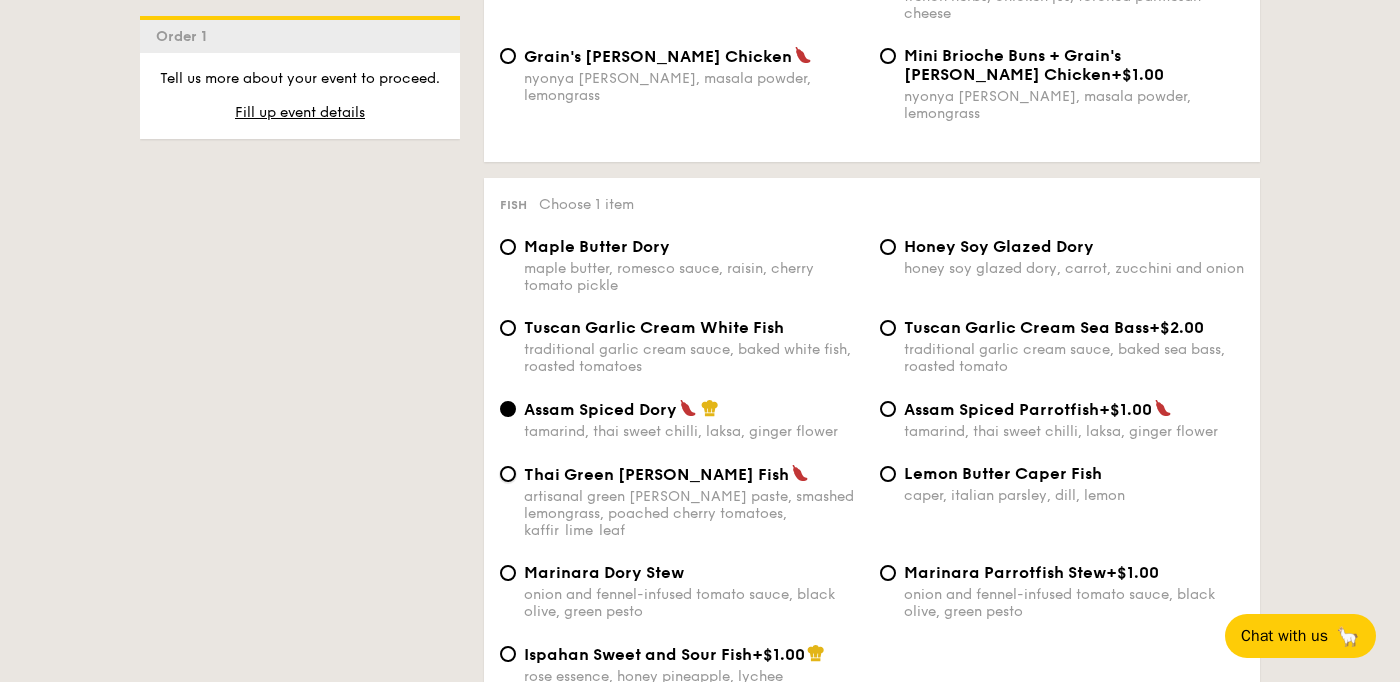 click on "Thai Green Curry Fish artisanal green curry paste, smashed lemongrass, poached cherry tomatoes, kaffir lime leaf" at bounding box center (508, 474) 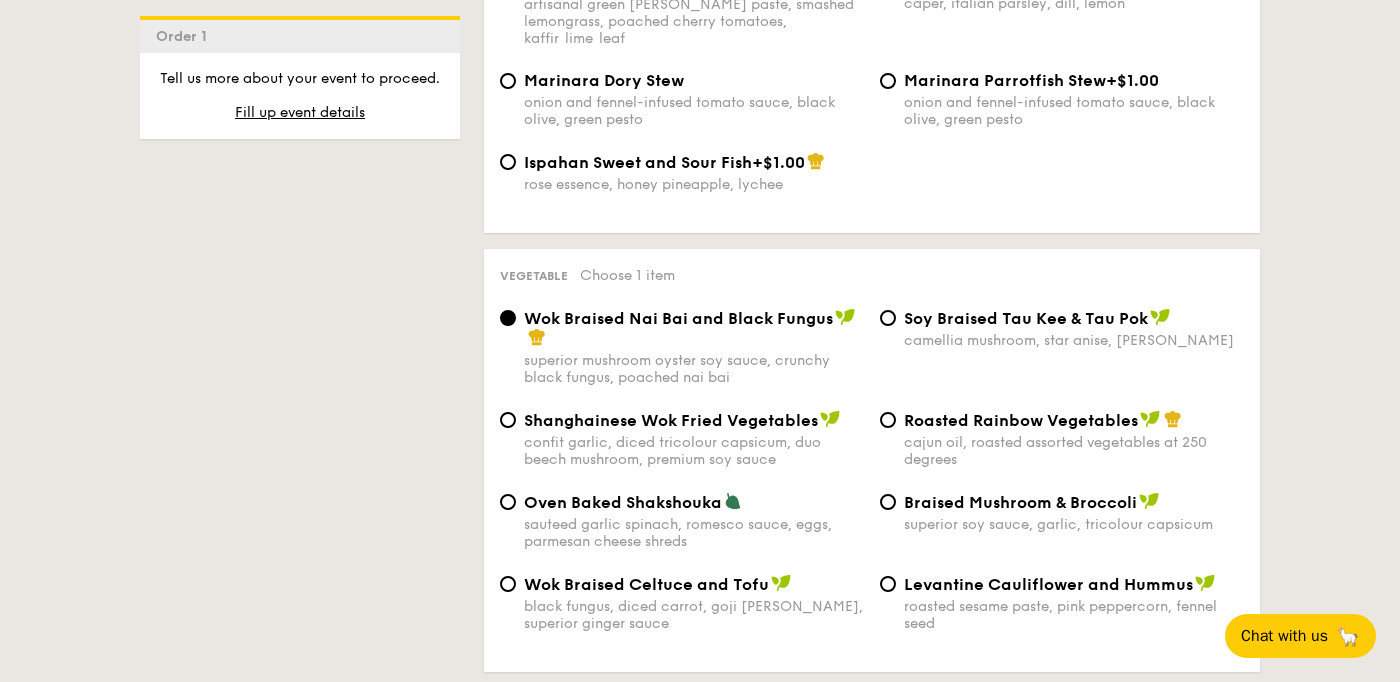 scroll, scrollTop: 2354, scrollLeft: 0, axis: vertical 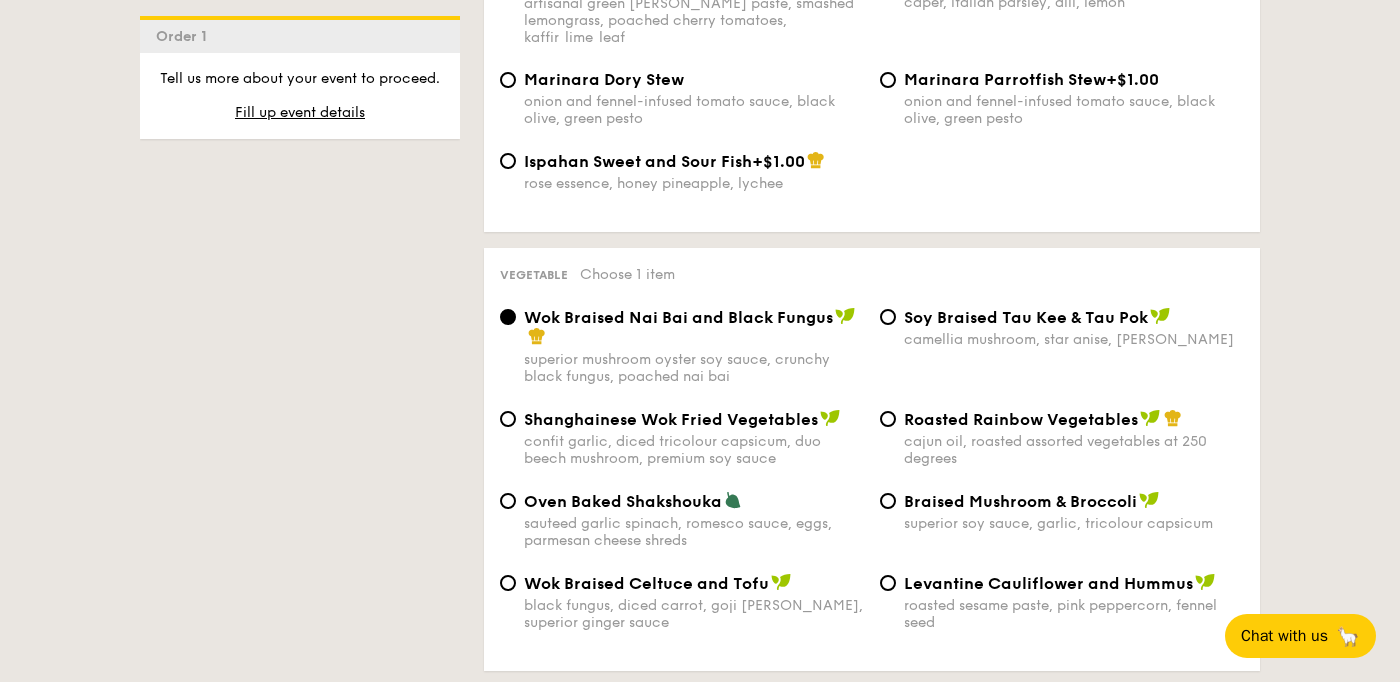 click on "Braised Mushroom & Broccoli superior soy sauce, garlic, tricolour capsicum" at bounding box center [1062, 511] 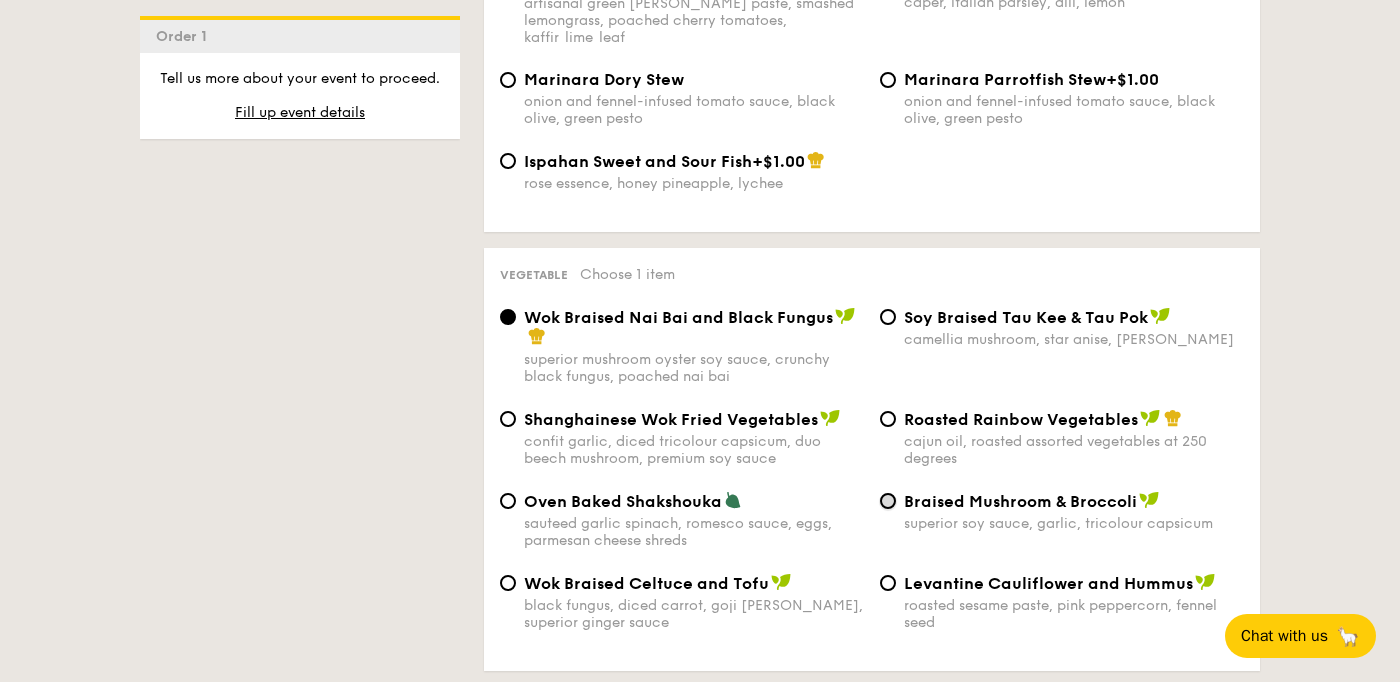 click on "Braised Mushroom & Broccoli superior soy sauce, garlic, tricolour capsicum" at bounding box center [888, 501] 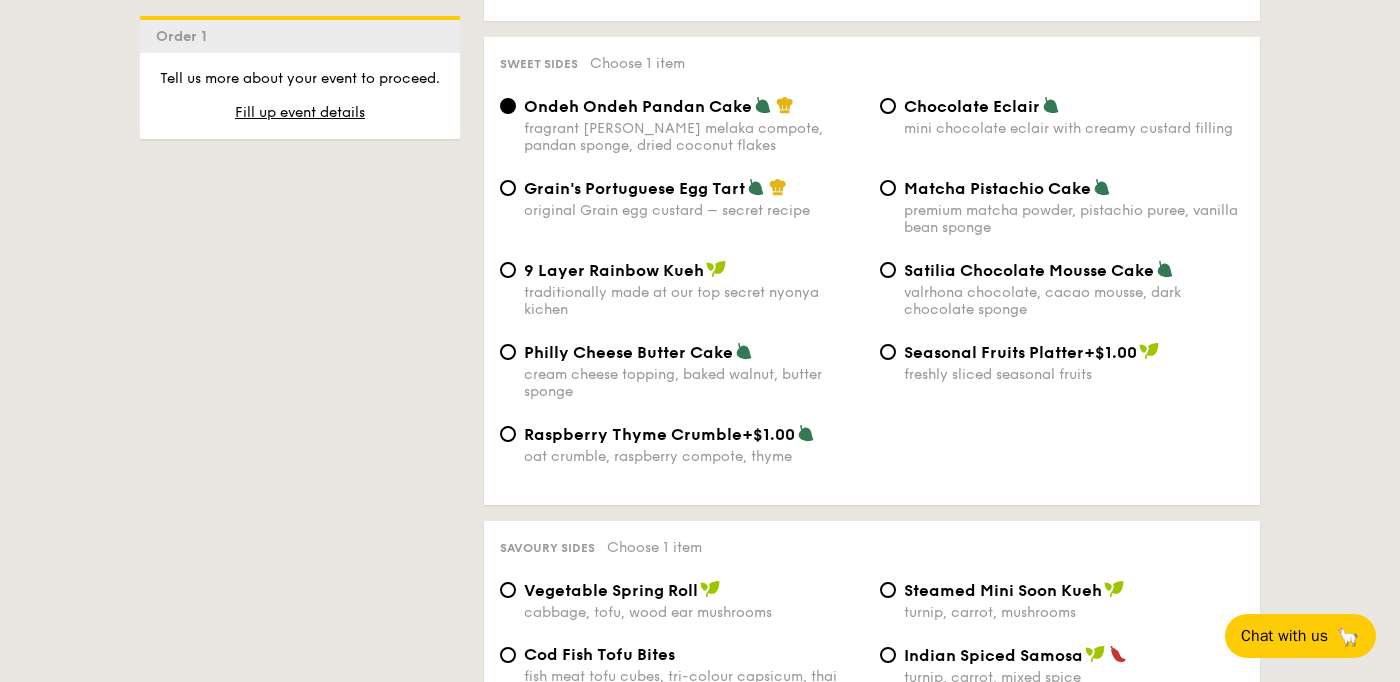 scroll, scrollTop: 3003, scrollLeft: 0, axis: vertical 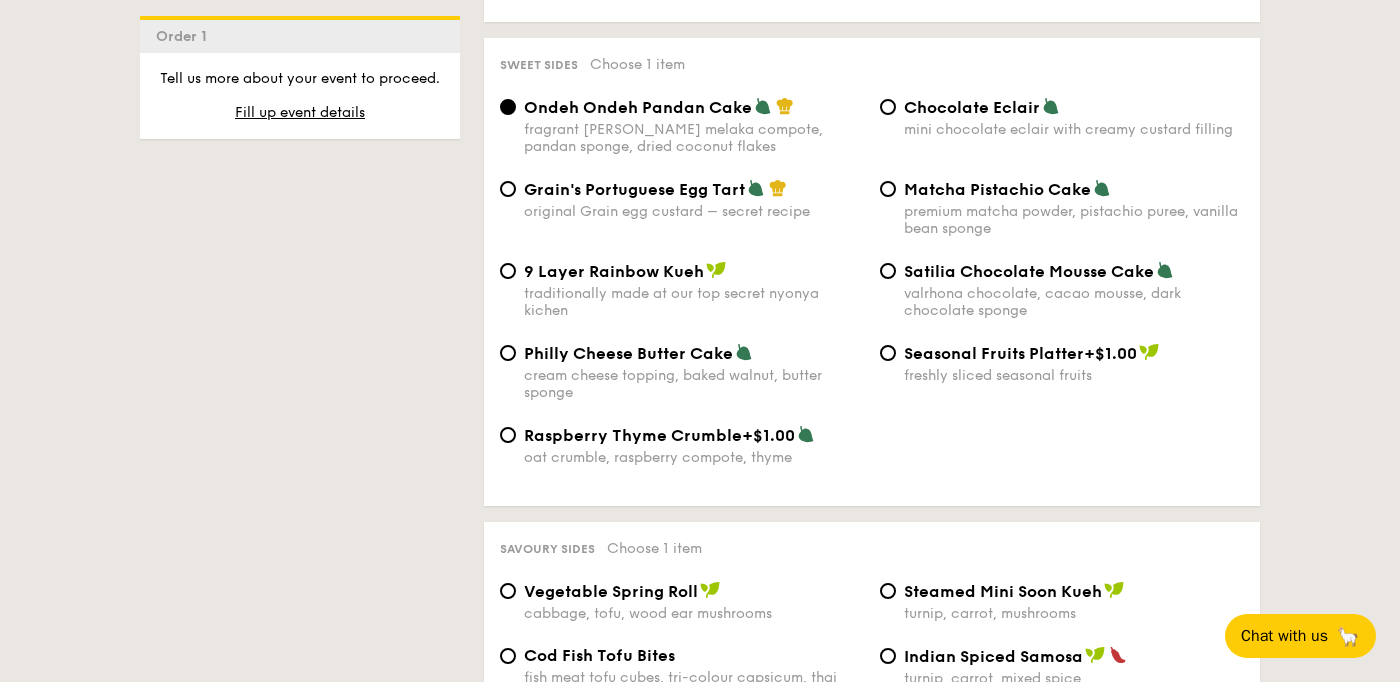 click on "Chocolate Eclair mini chocolate eclair with creamy custard filling" at bounding box center (1062, 117) 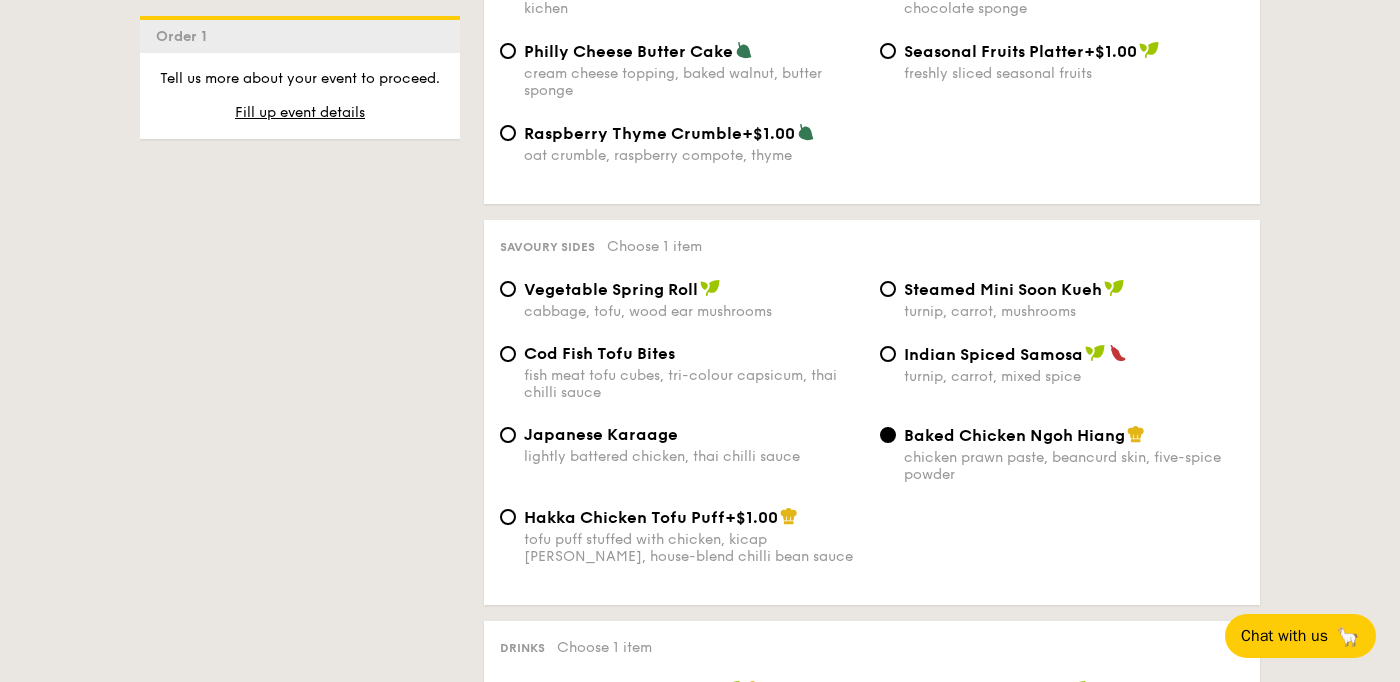 scroll, scrollTop: 3308, scrollLeft: 0, axis: vertical 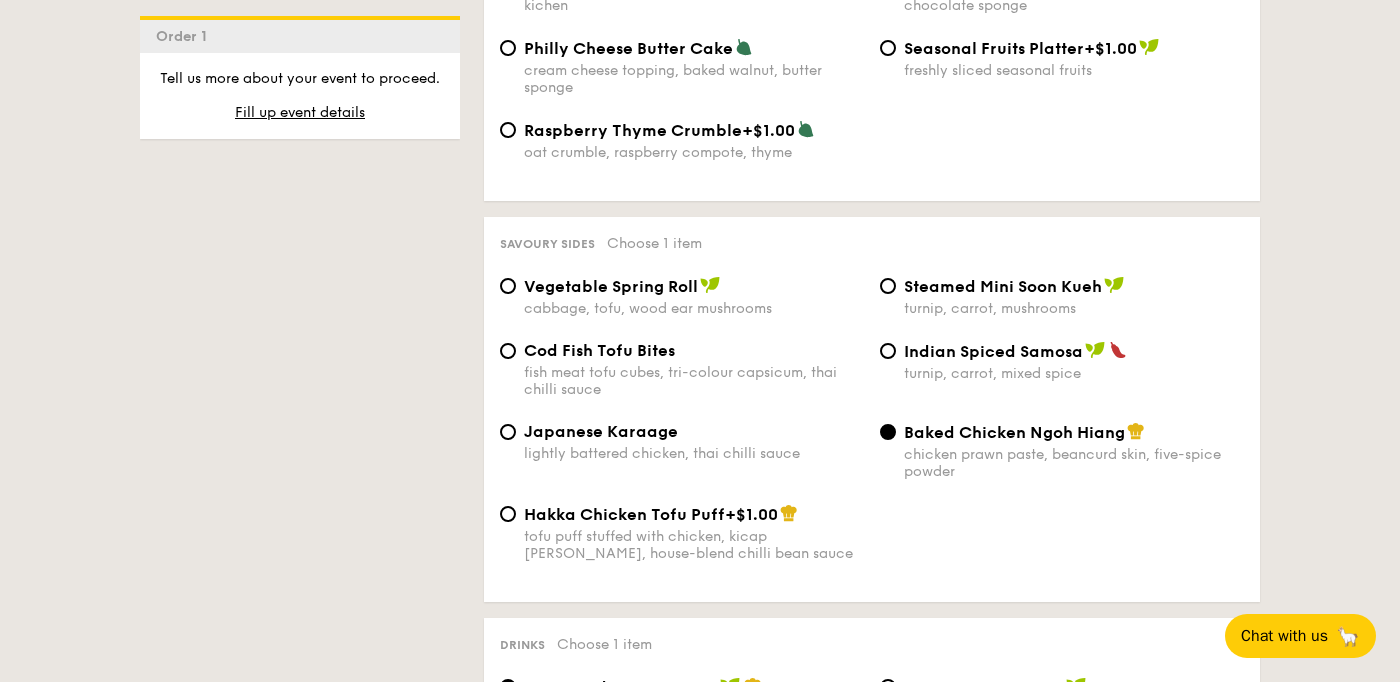click on "Cod Fish Tofu Bites fish meat tofu cubes, tri-colour capsicum, thai chilli sauce" at bounding box center (682, 369) 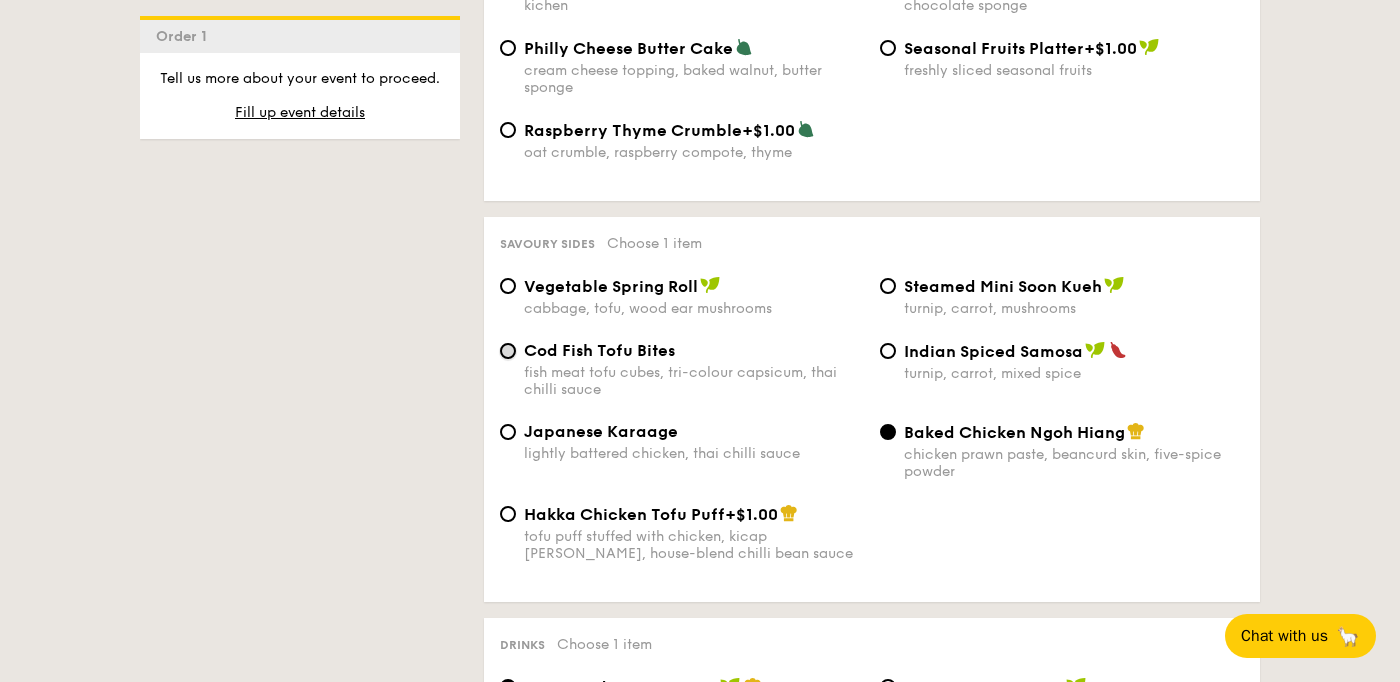 click on "Cod Fish Tofu Bites fish meat tofu cubes, tri-colour capsicum, thai chilli sauce" at bounding box center (508, 351) 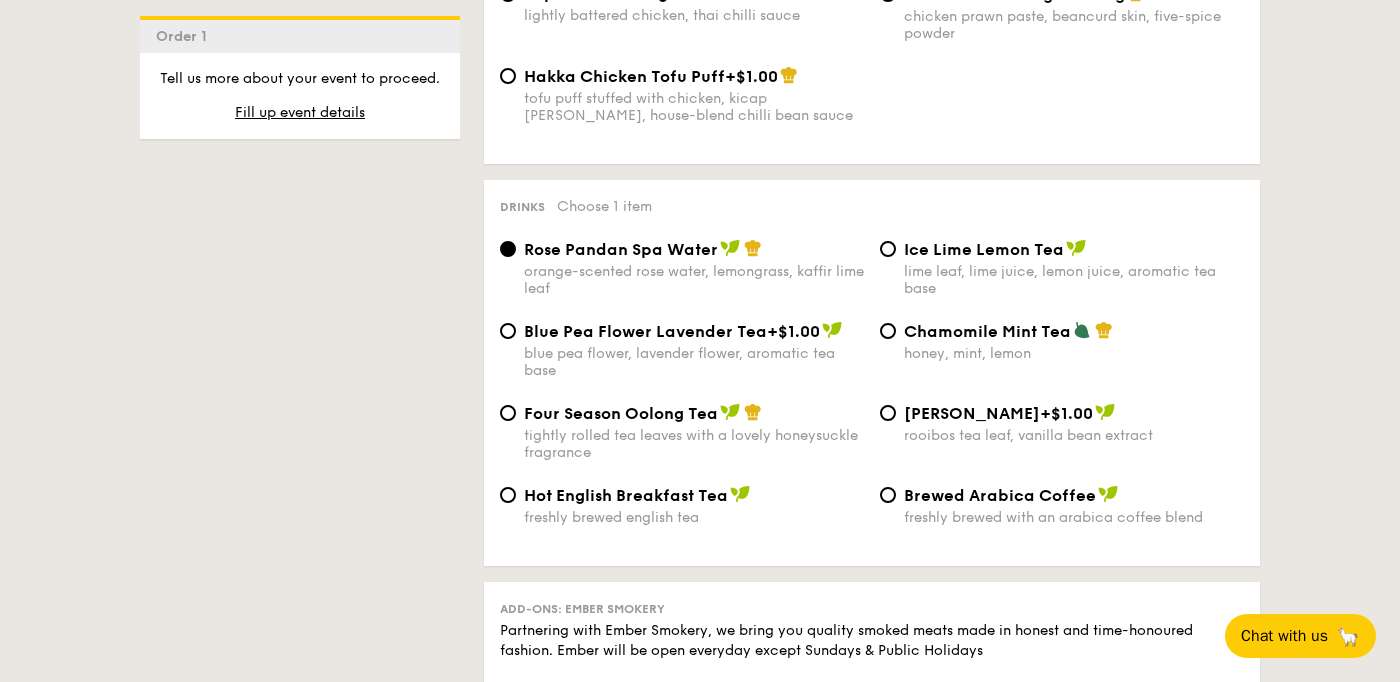 scroll, scrollTop: 3748, scrollLeft: 0, axis: vertical 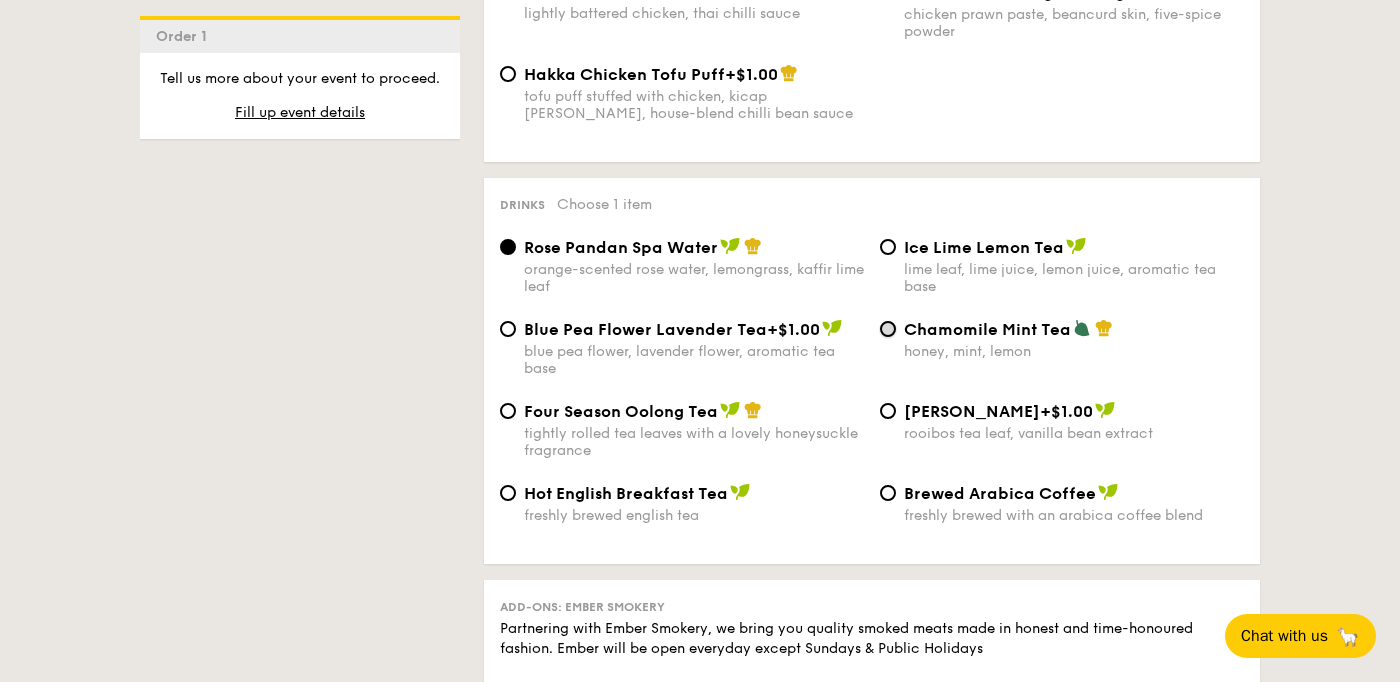 click on "Chamomile Mint Tea honey, mint, lemon" at bounding box center [888, 329] 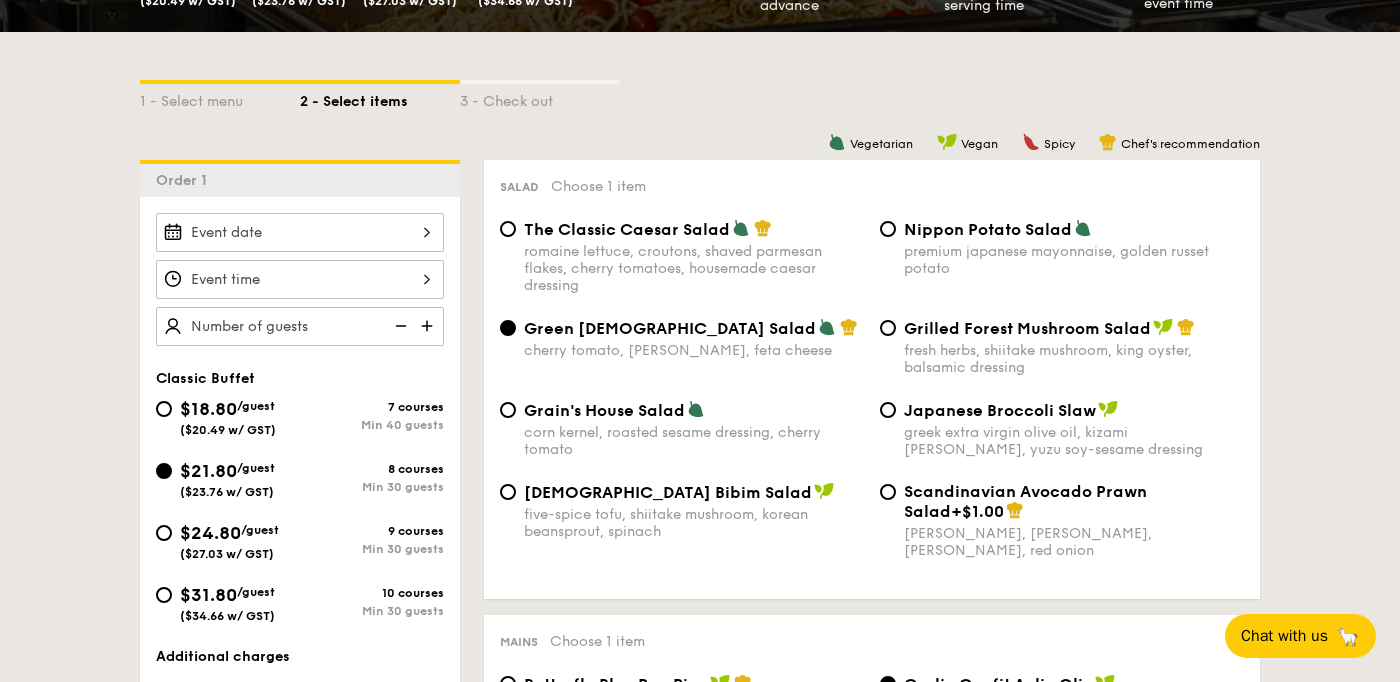 scroll, scrollTop: 433, scrollLeft: 0, axis: vertical 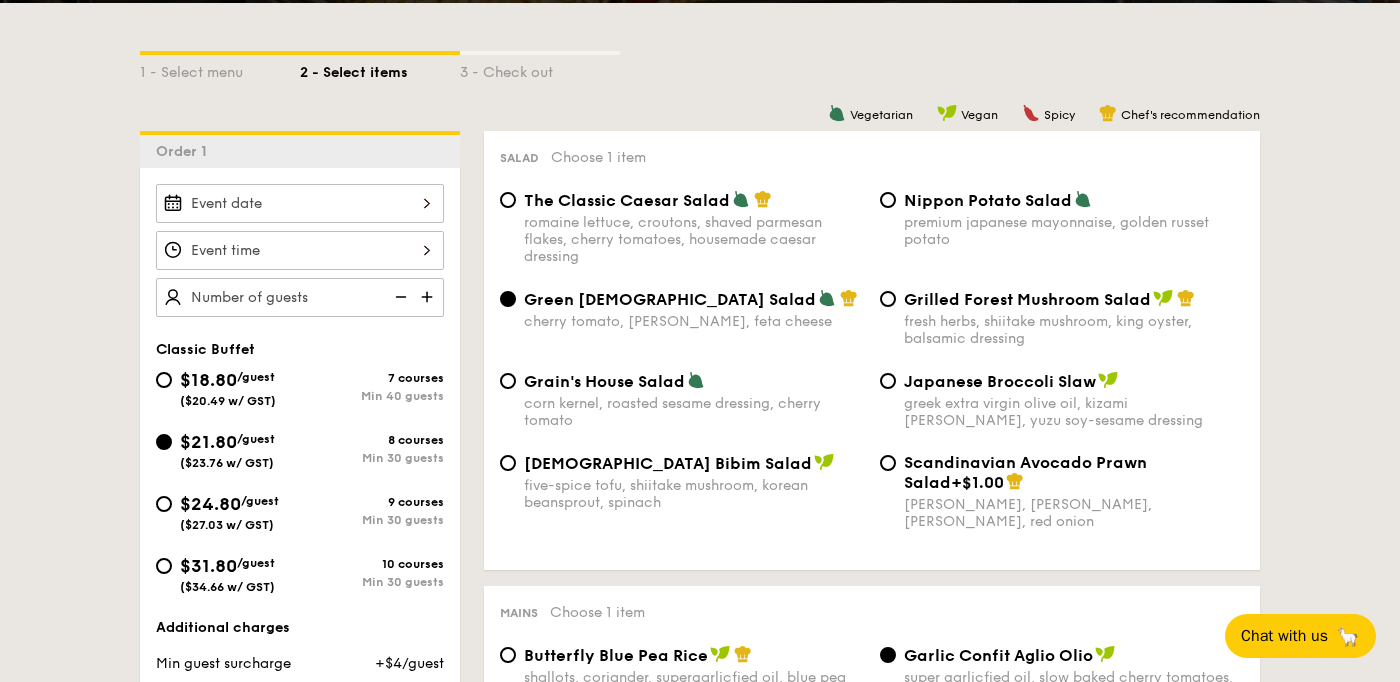 click at bounding box center (300, 203) 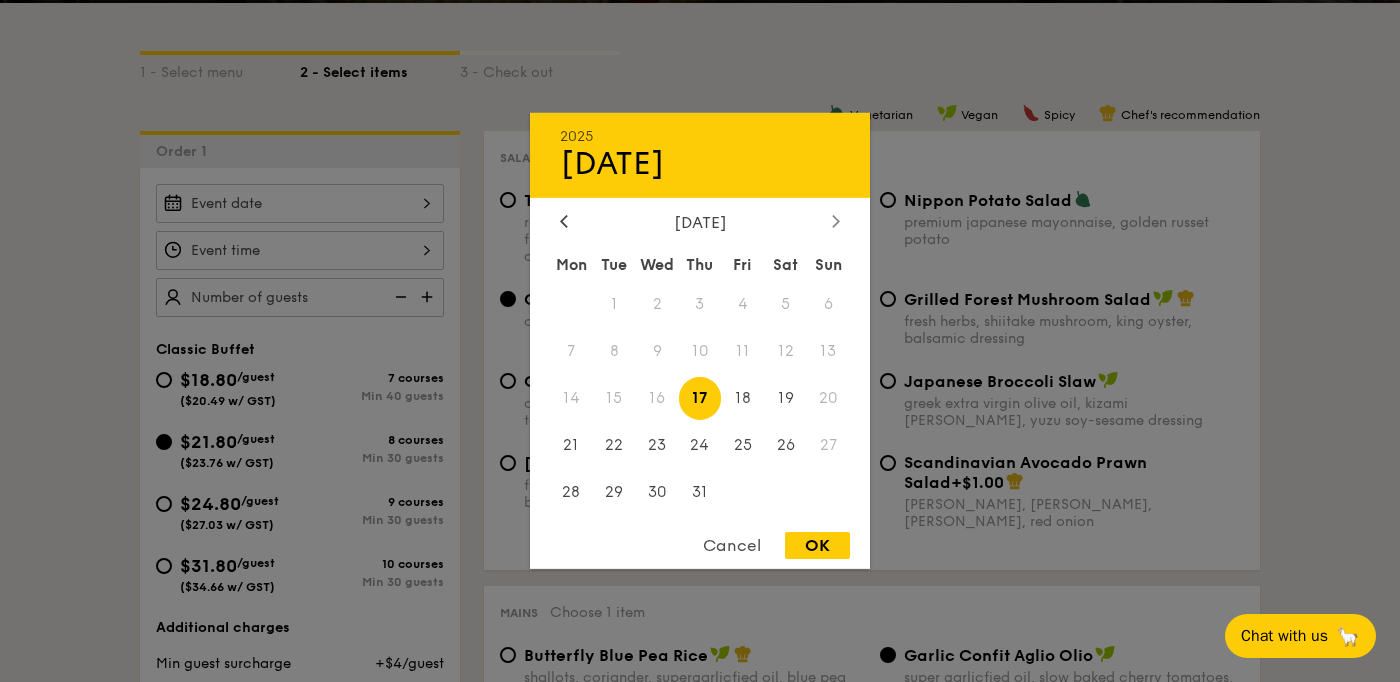 click 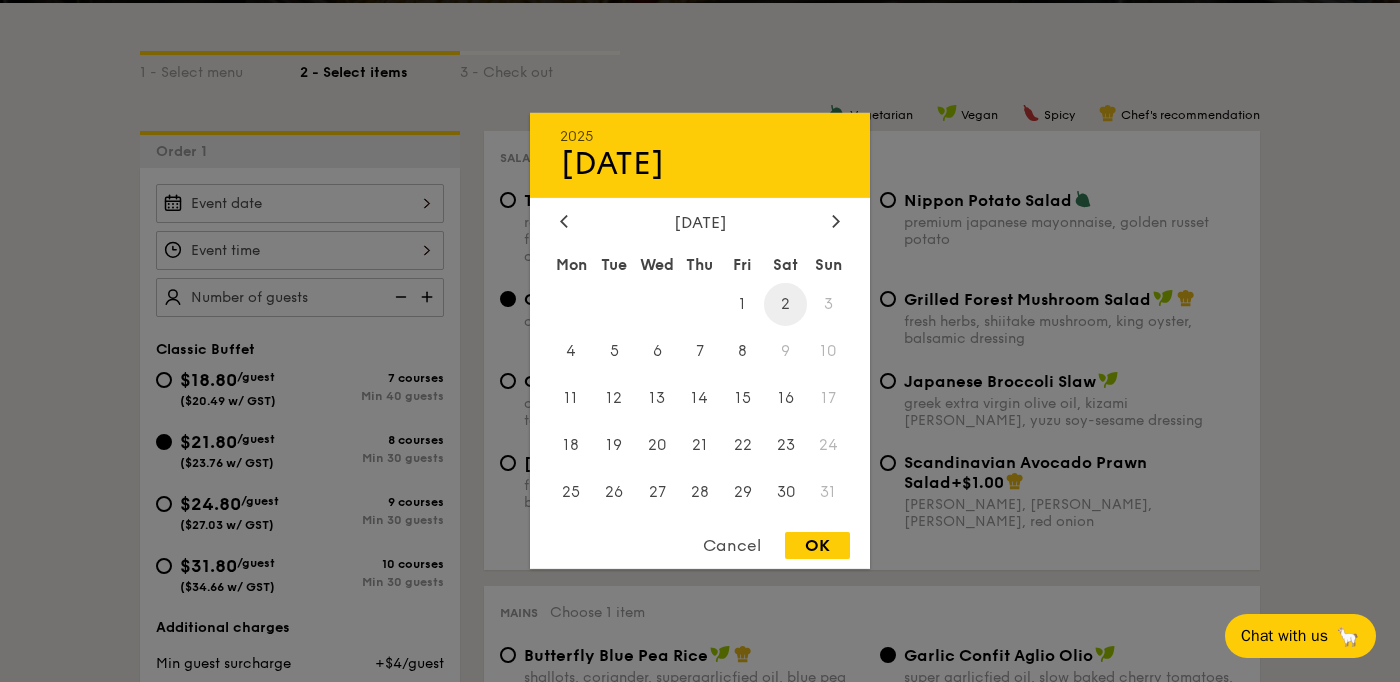 click on "2" at bounding box center [785, 304] 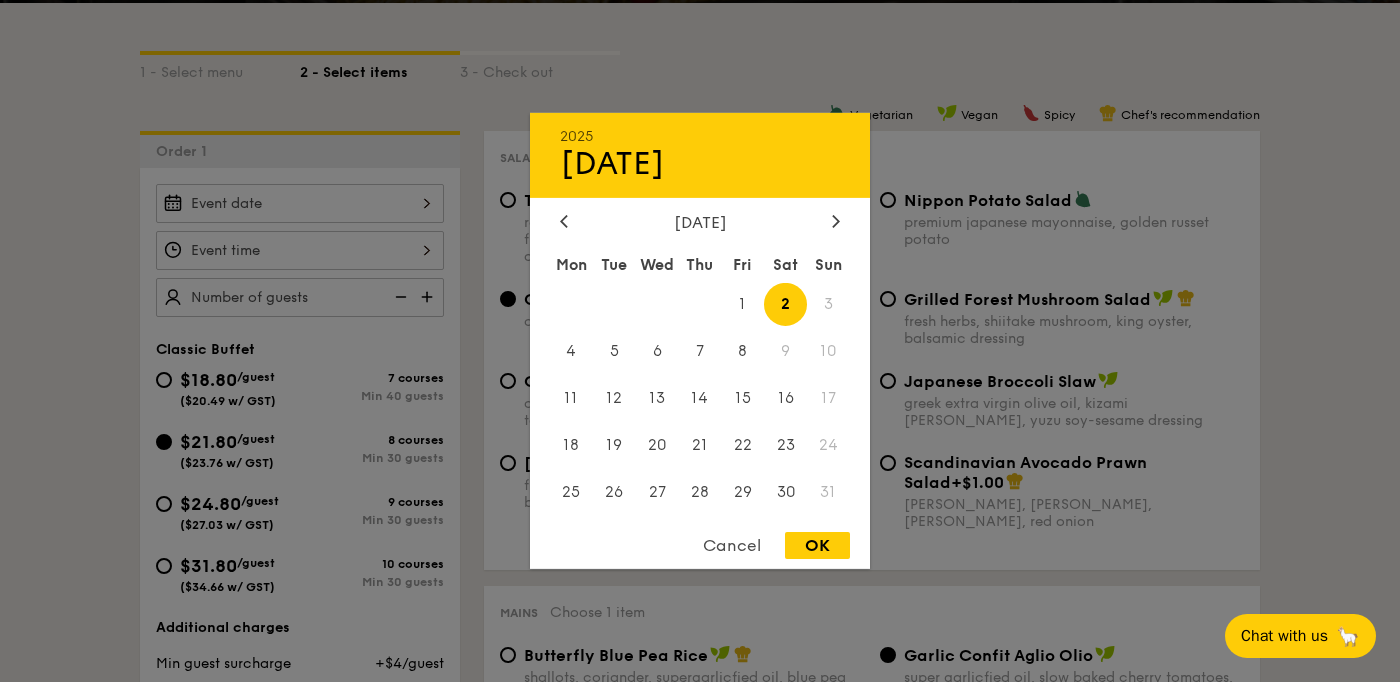 click on "OK" at bounding box center (817, 545) 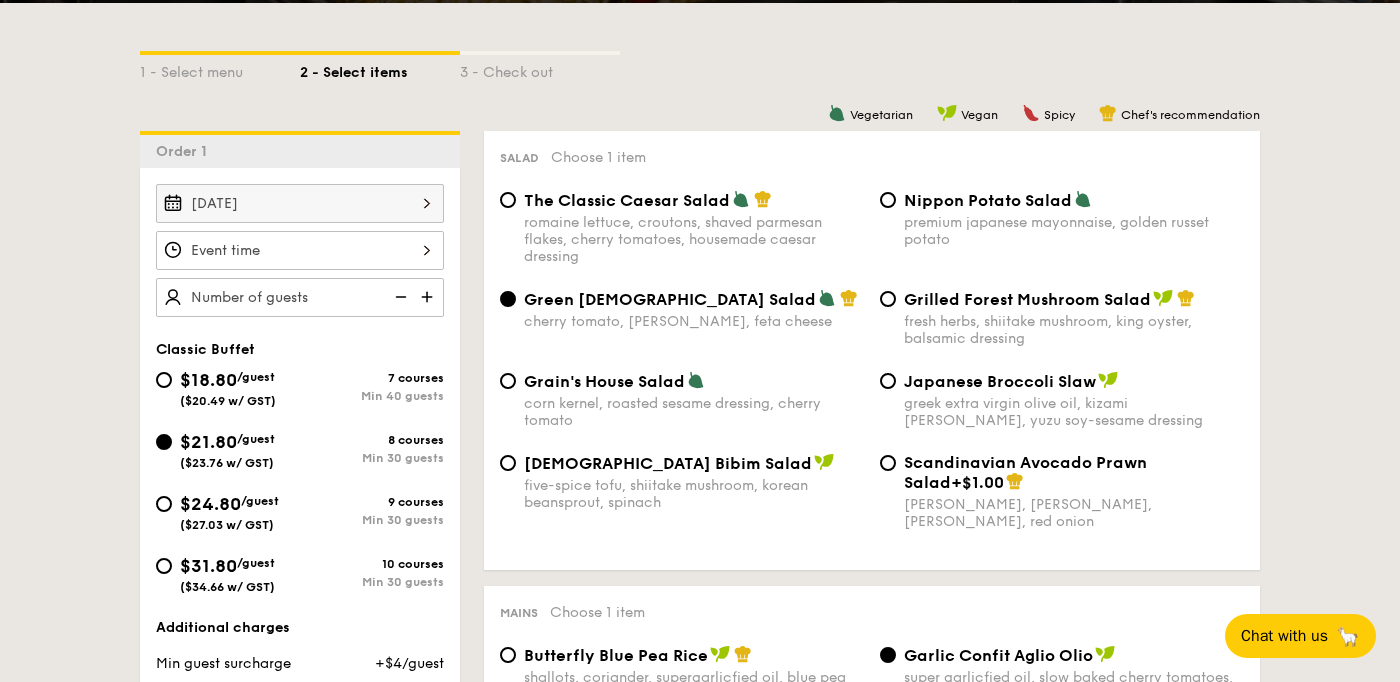 click at bounding box center [300, 250] 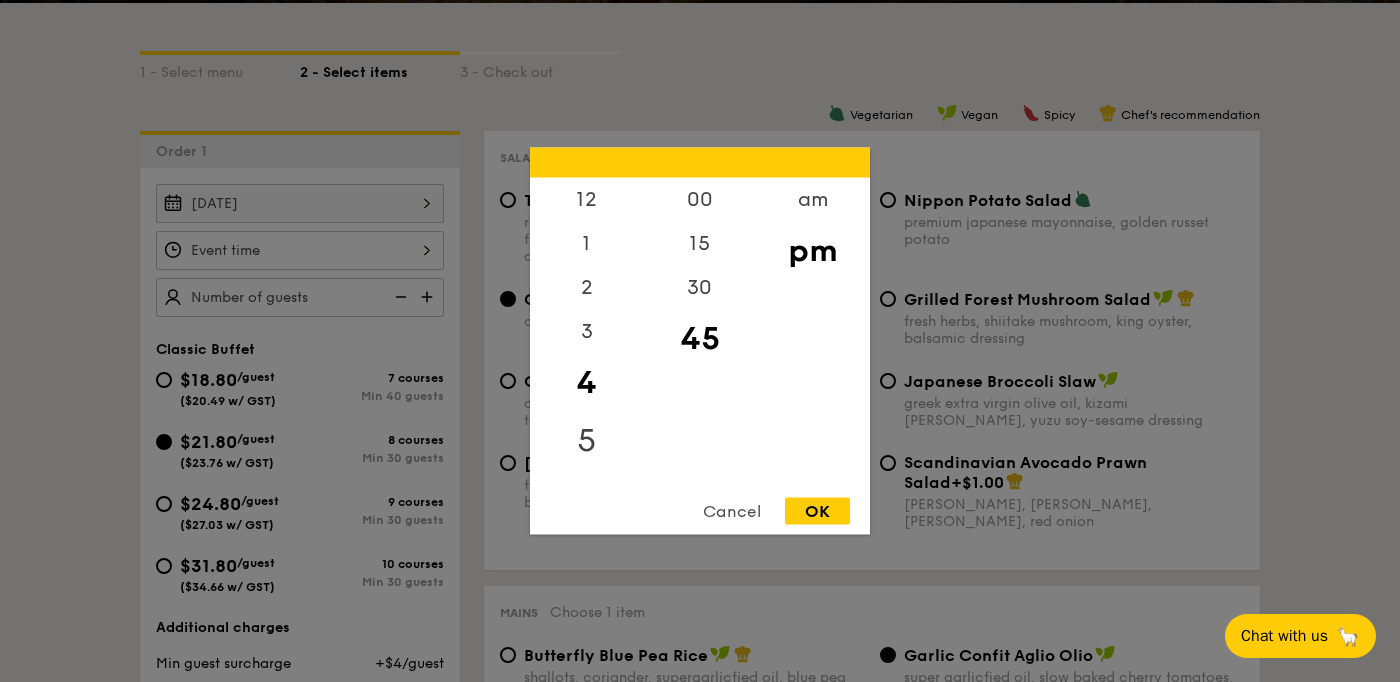 click on "5" at bounding box center (586, 441) 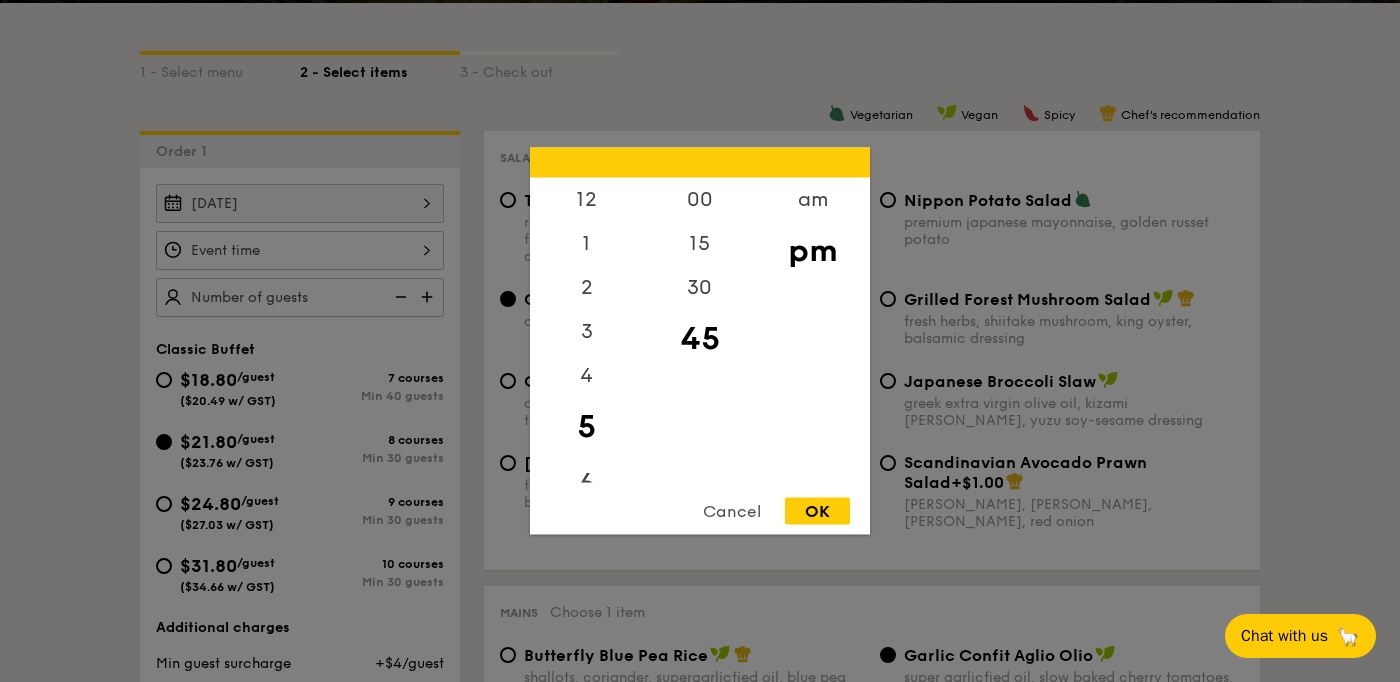 click on "6" at bounding box center [586, 485] 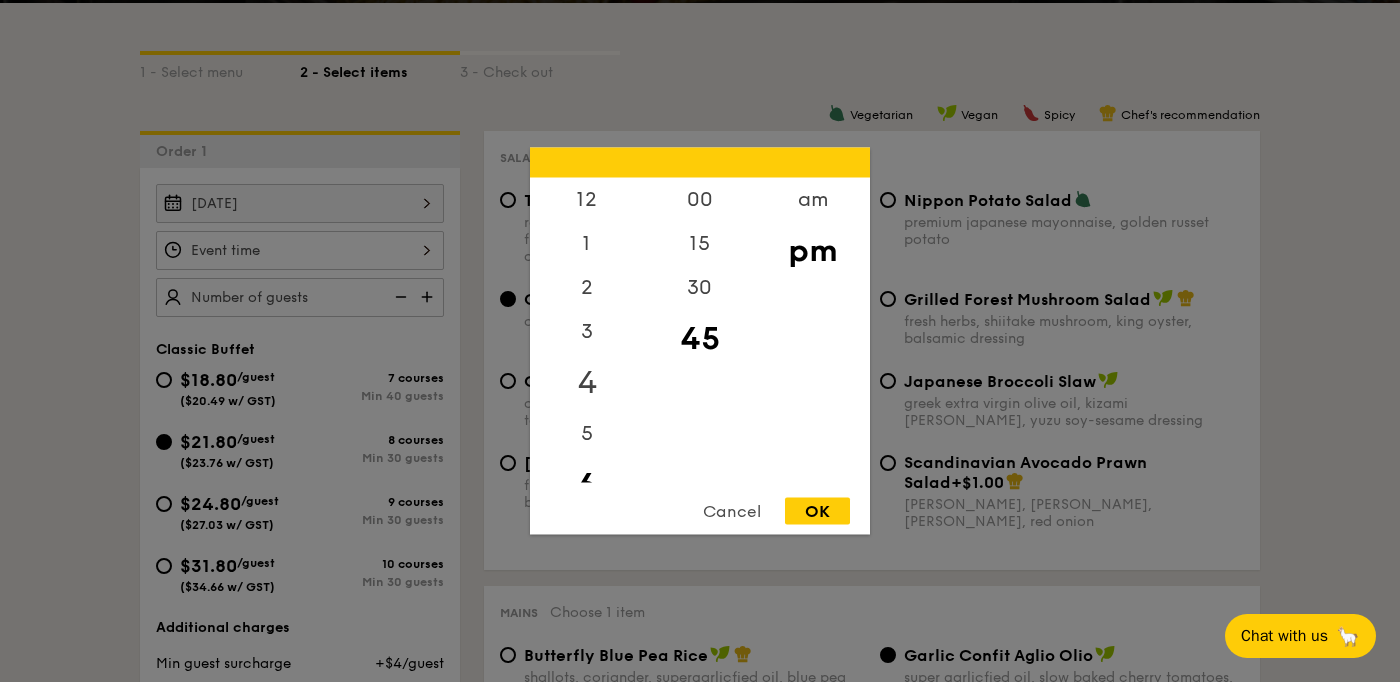 click on "4" at bounding box center (586, 383) 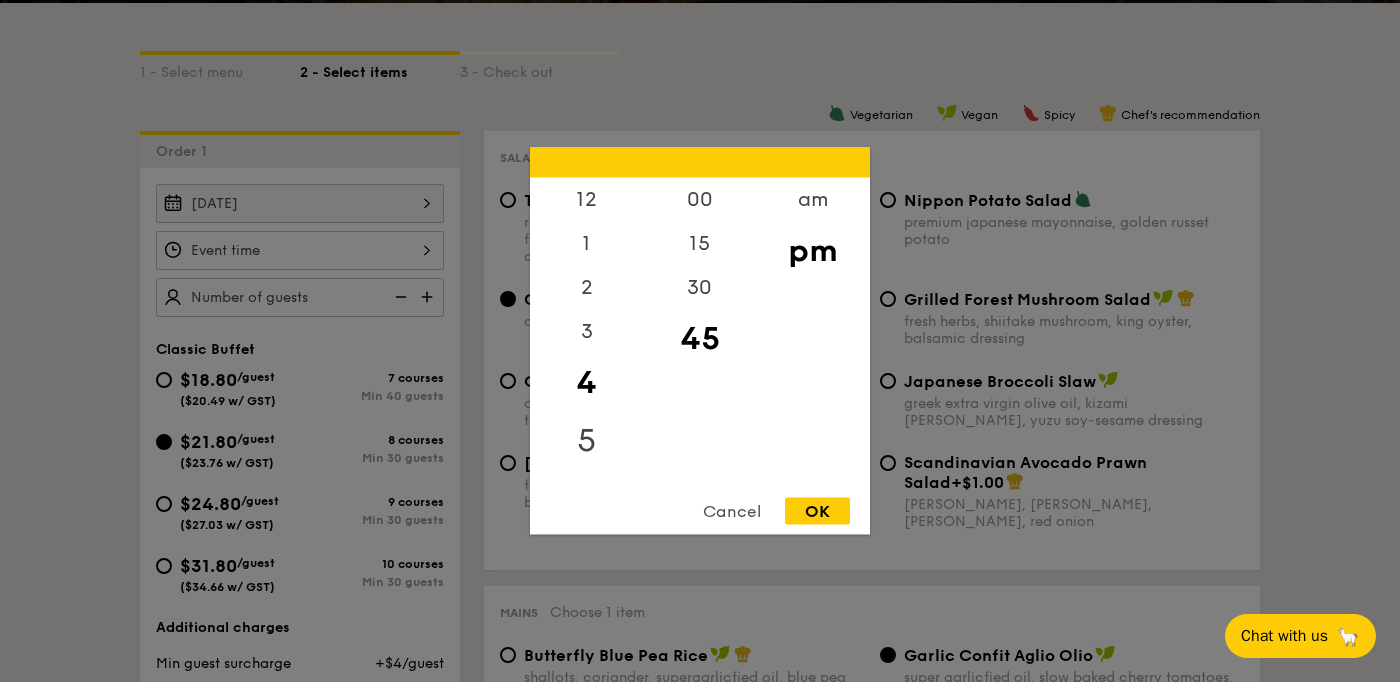 click on "5" at bounding box center [586, 441] 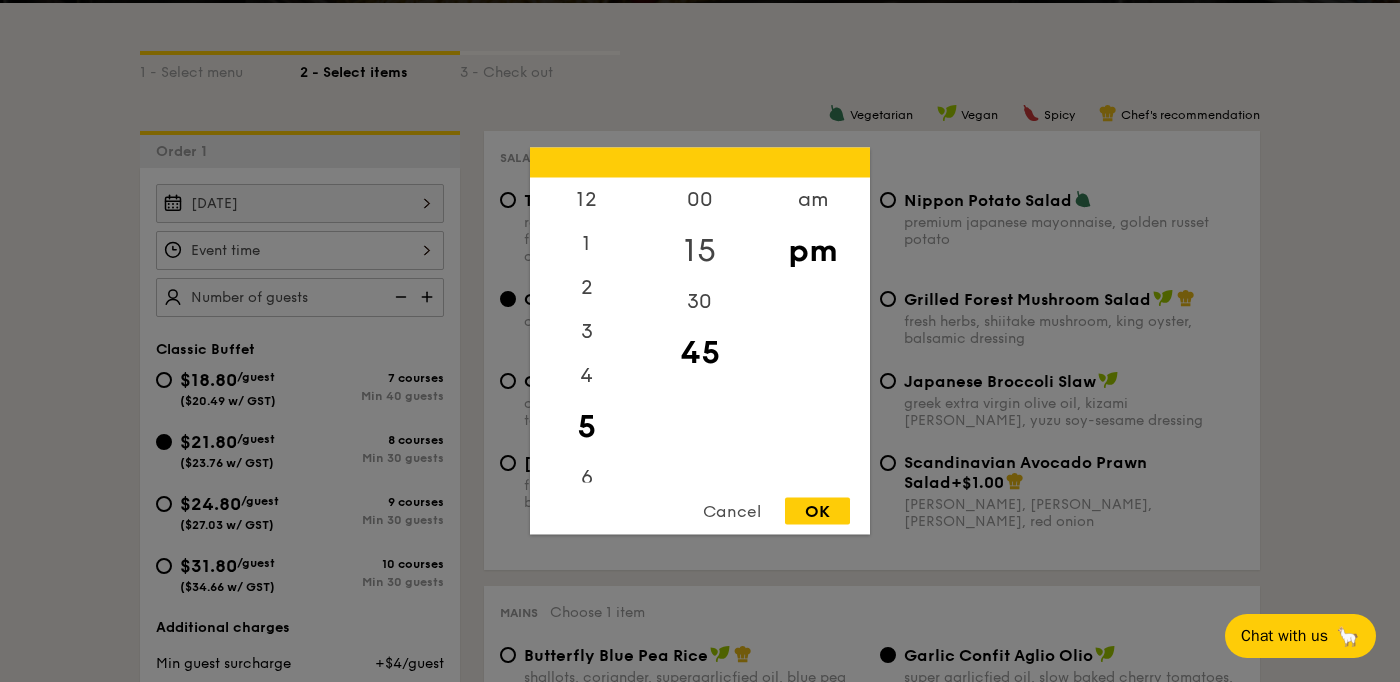 click on "15" at bounding box center (699, 251) 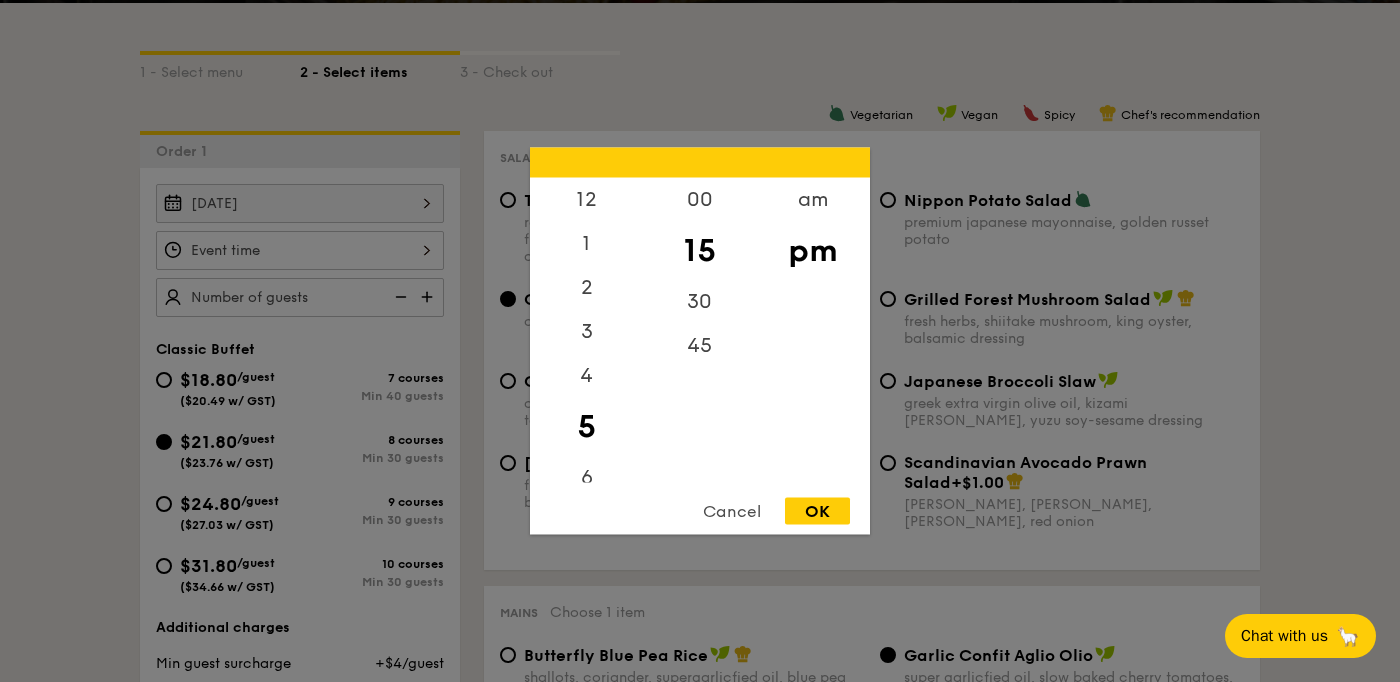 click on "OK" at bounding box center [817, 511] 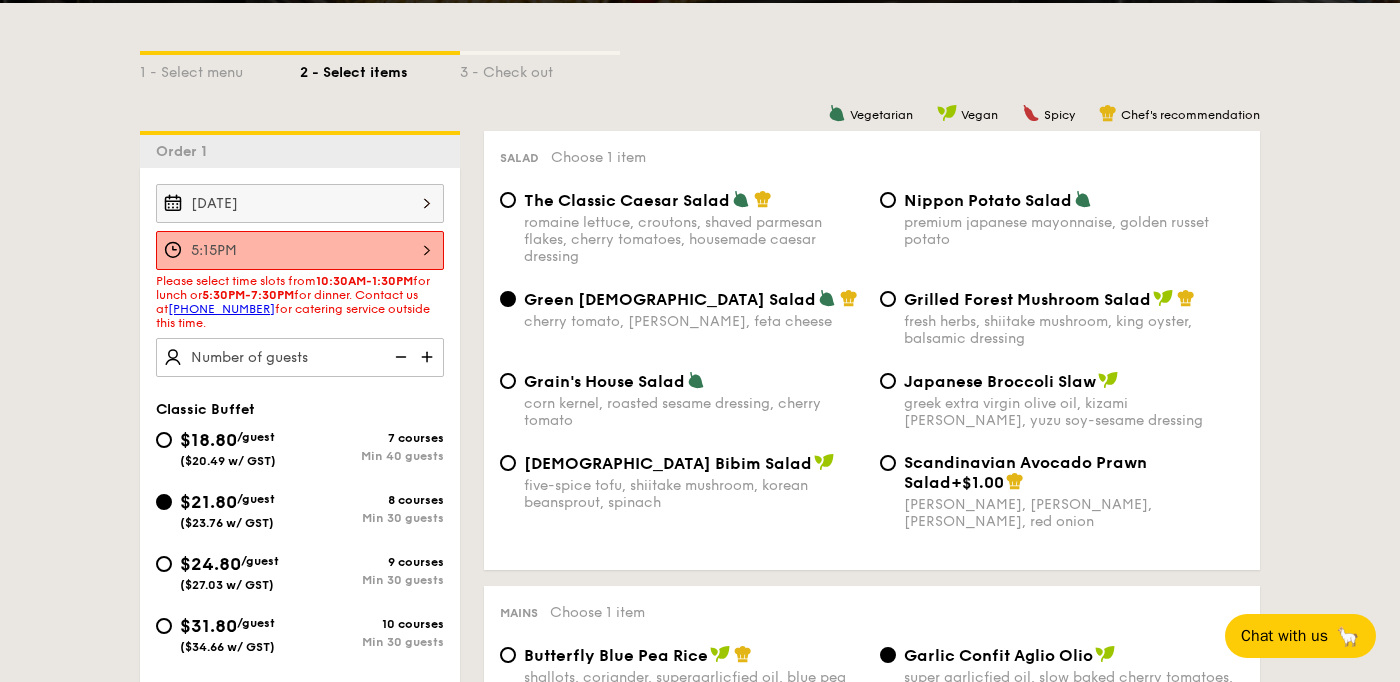 click on "5:15PM" at bounding box center (300, 250) 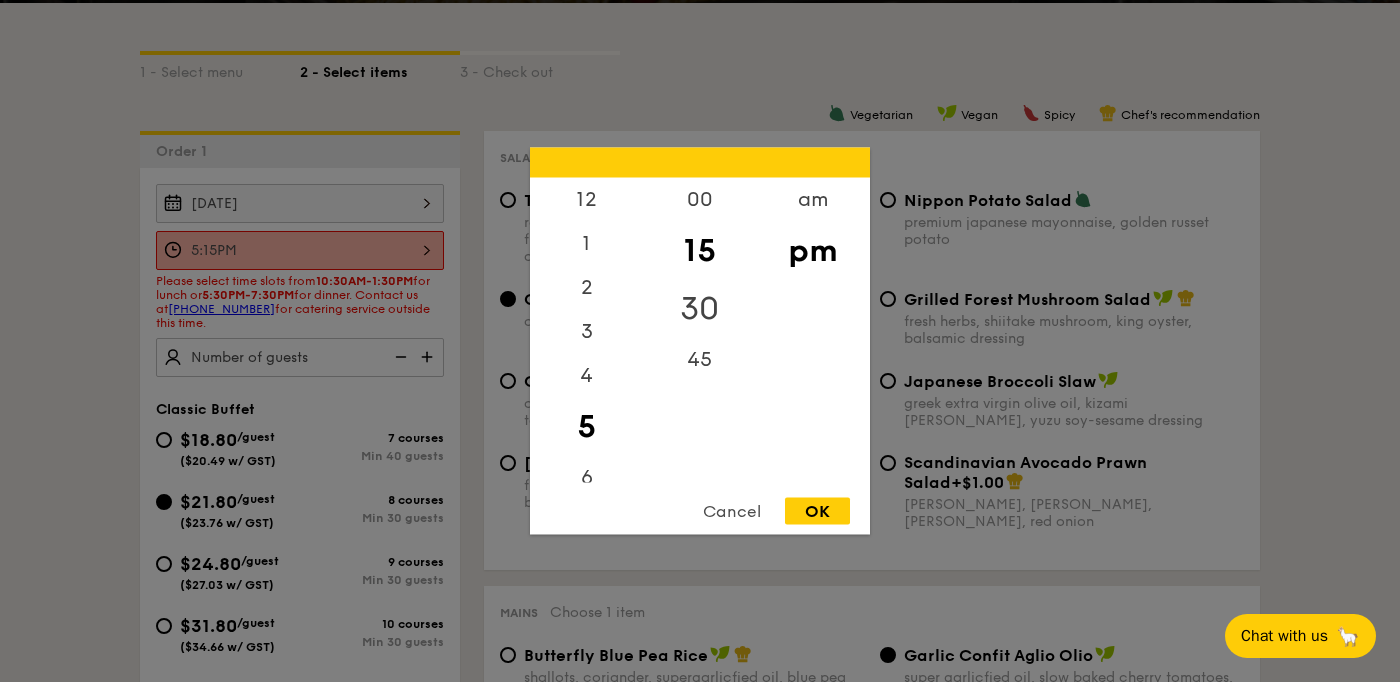 click on "30" at bounding box center (699, 309) 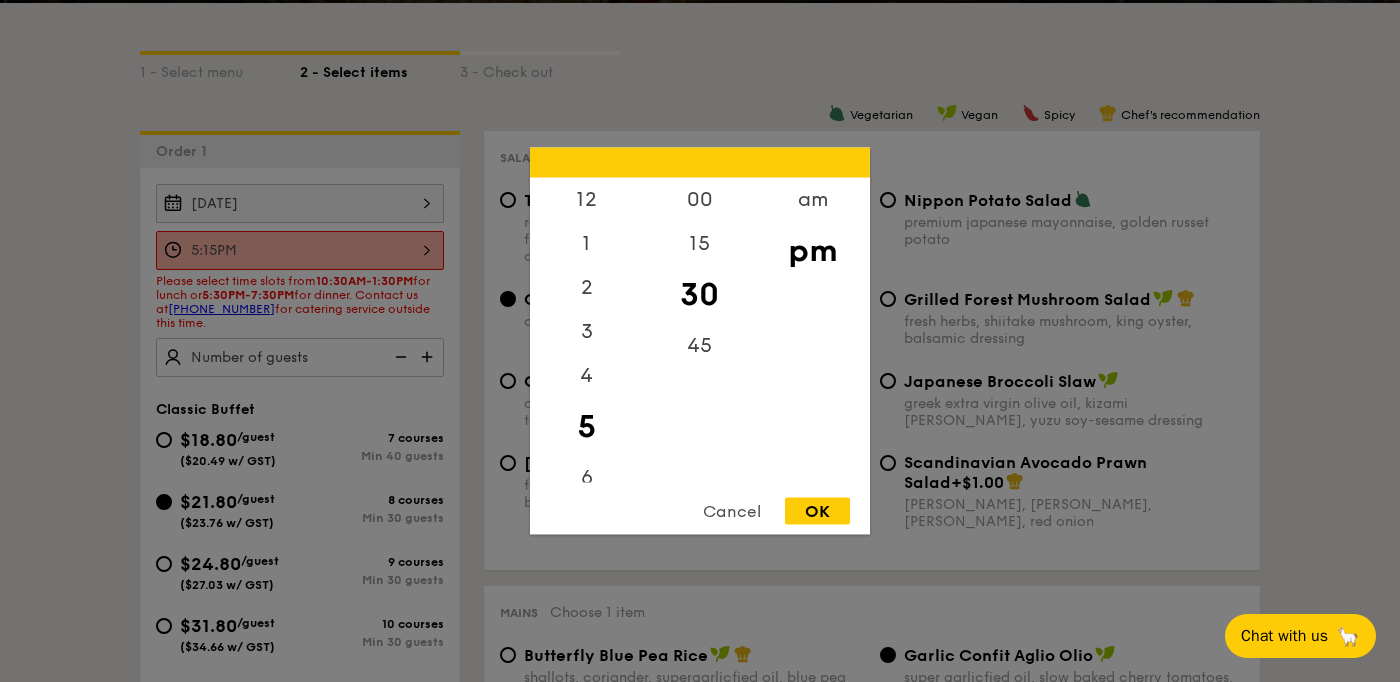 click on "OK" at bounding box center [817, 511] 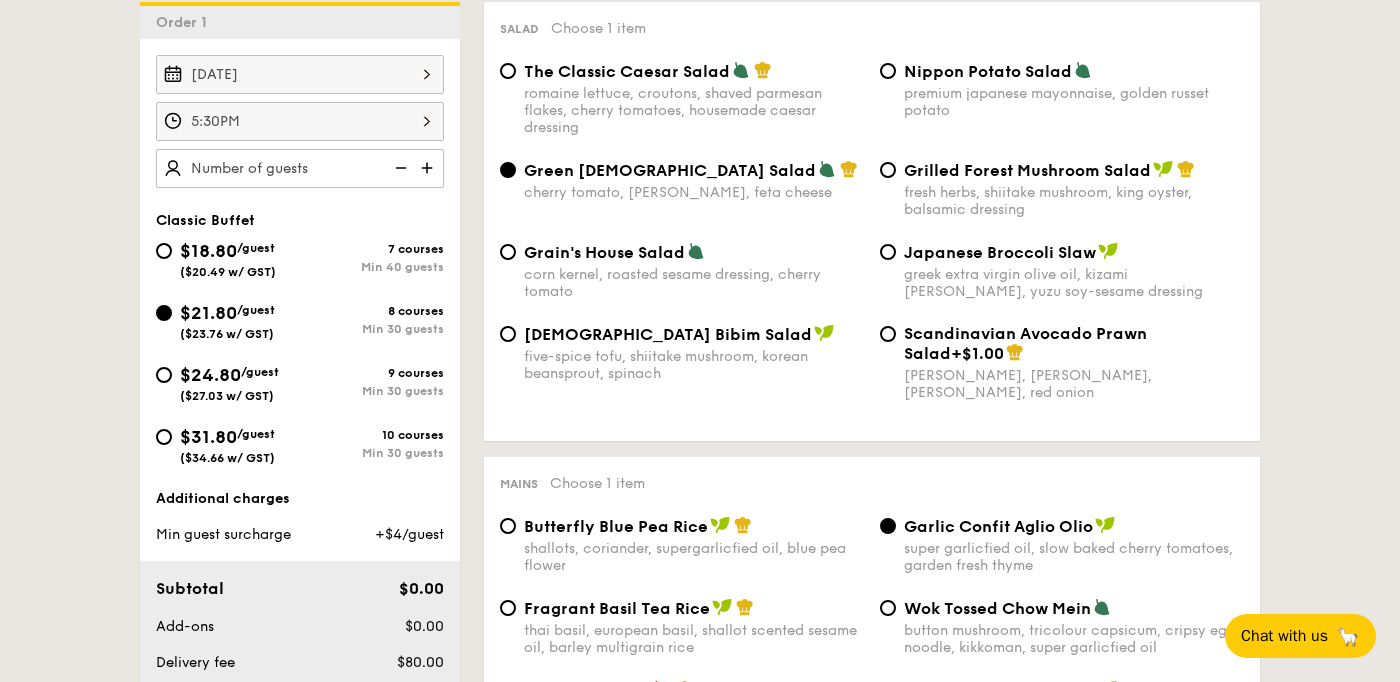 scroll, scrollTop: 568, scrollLeft: 0, axis: vertical 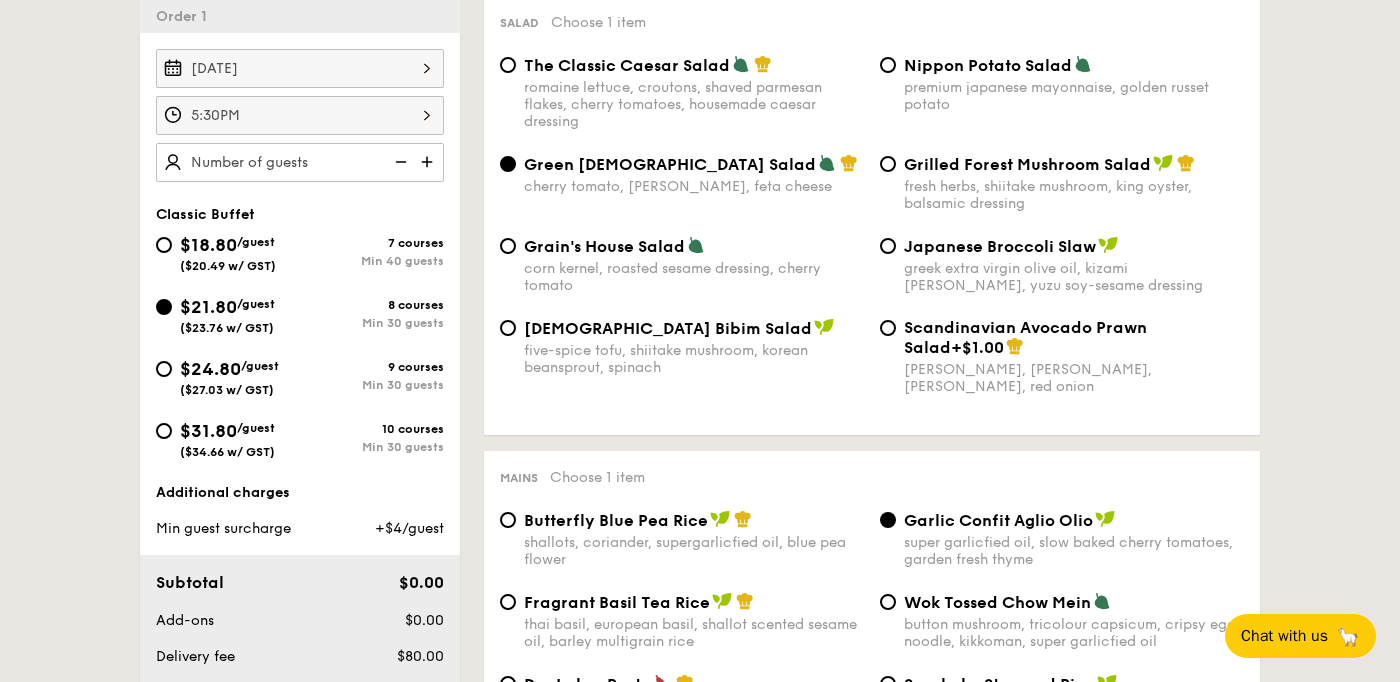 click at bounding box center (429, 162) 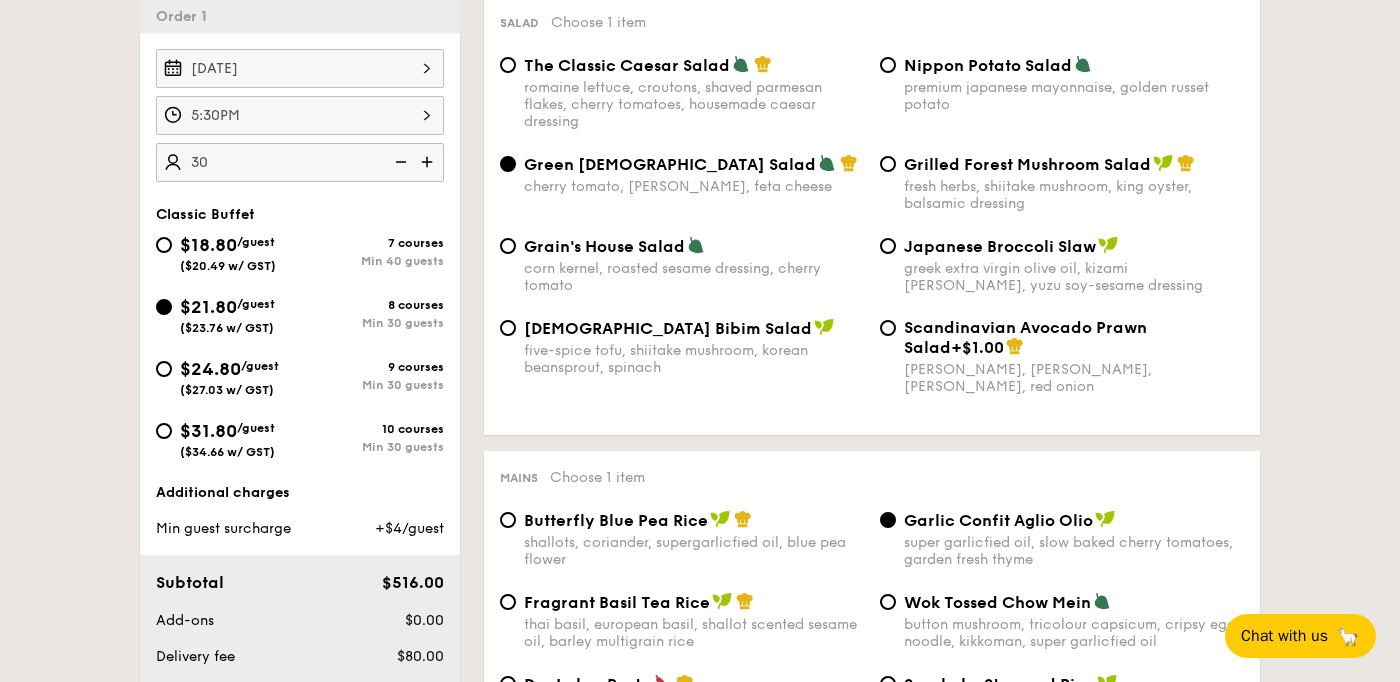 type on "30 guests" 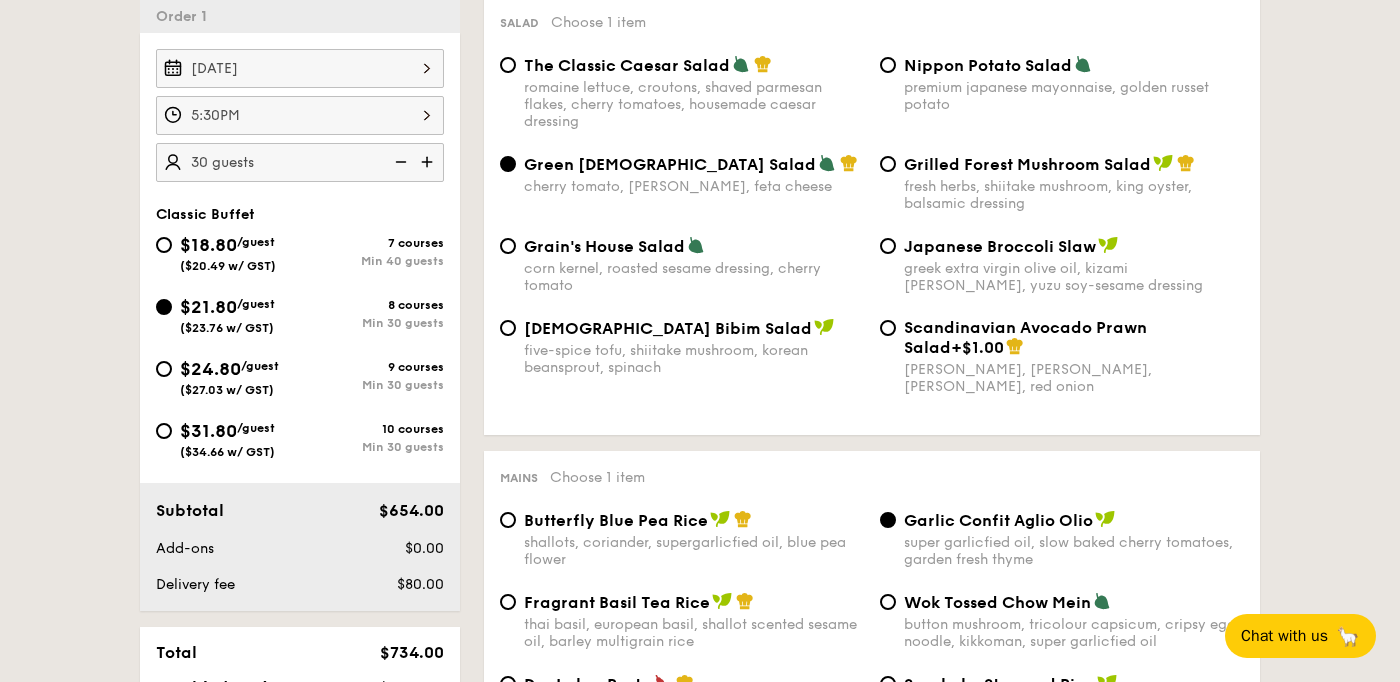 click on "1 - Select menu
2 - Select items
3 - Check out
Order 1
Aug 02, 2025        5:30PM      30 guests
Classic Buffet
$18.80
/guest
($20.49 w/ GST)
7 courses
Min 40 guests
$21.80
/guest
($23.76 w/ GST)
8 courses
Min 30 guests
$24.80
/guest
($27.03 w/ GST)
9 courses
Min 30 guests
$31.80
/guest
($34.66 w/ GST)
10 courses
Min 30 guests
Subtotal
$654.00
Add-ons
$0.00
Delivery fee
$80.00
Total
$734.00
Total (w/ GST)
$800.06
+ Add another order
Go to checkout
Order 1" at bounding box center (700, 2113) 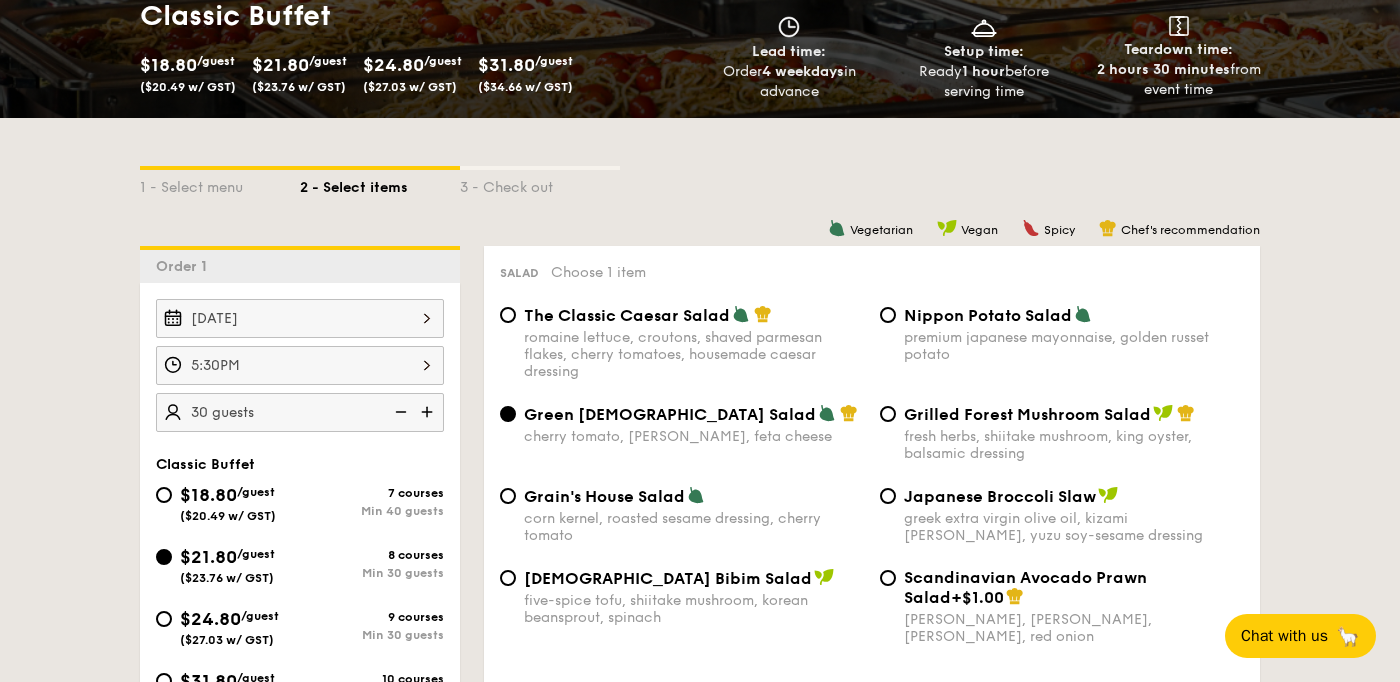 scroll, scrollTop: 314, scrollLeft: 0, axis: vertical 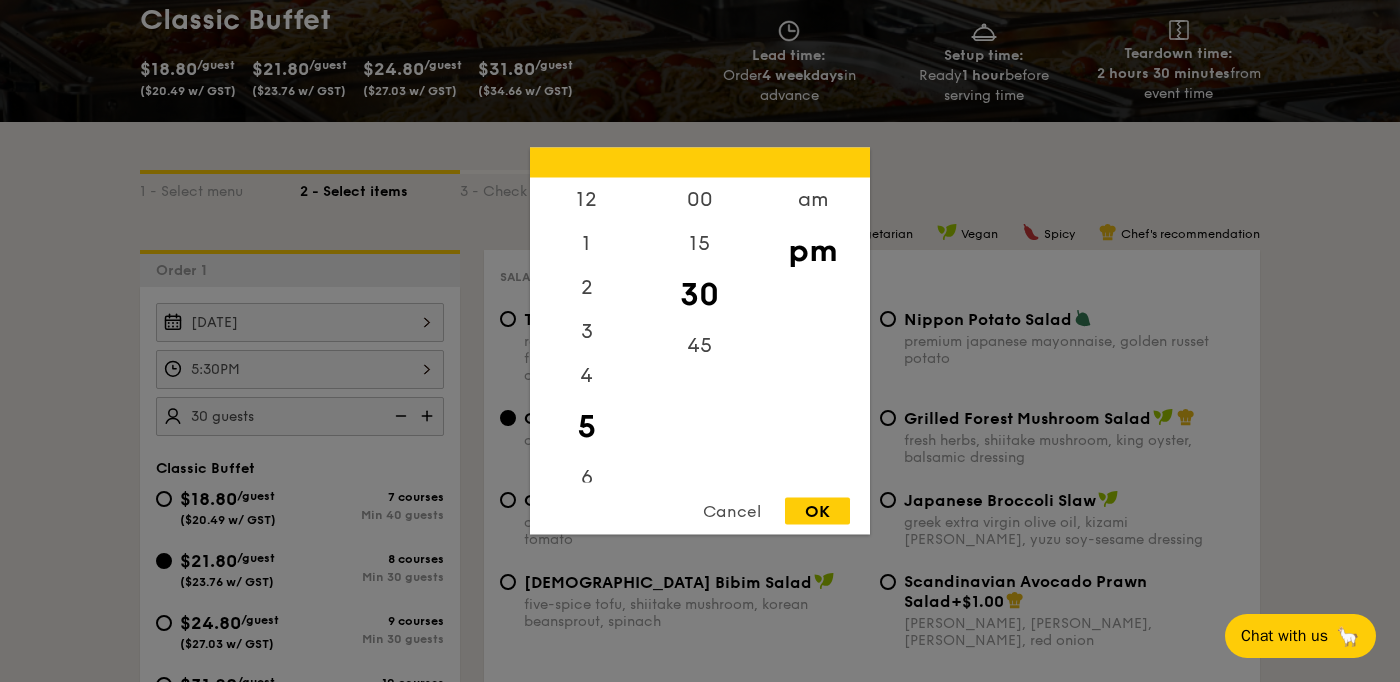 click on "5:30PM              12 1 2 3 4 5 6 7 8 9 10 11   00 15 30 45   am   pm   Cancel   OK" at bounding box center [300, 369] 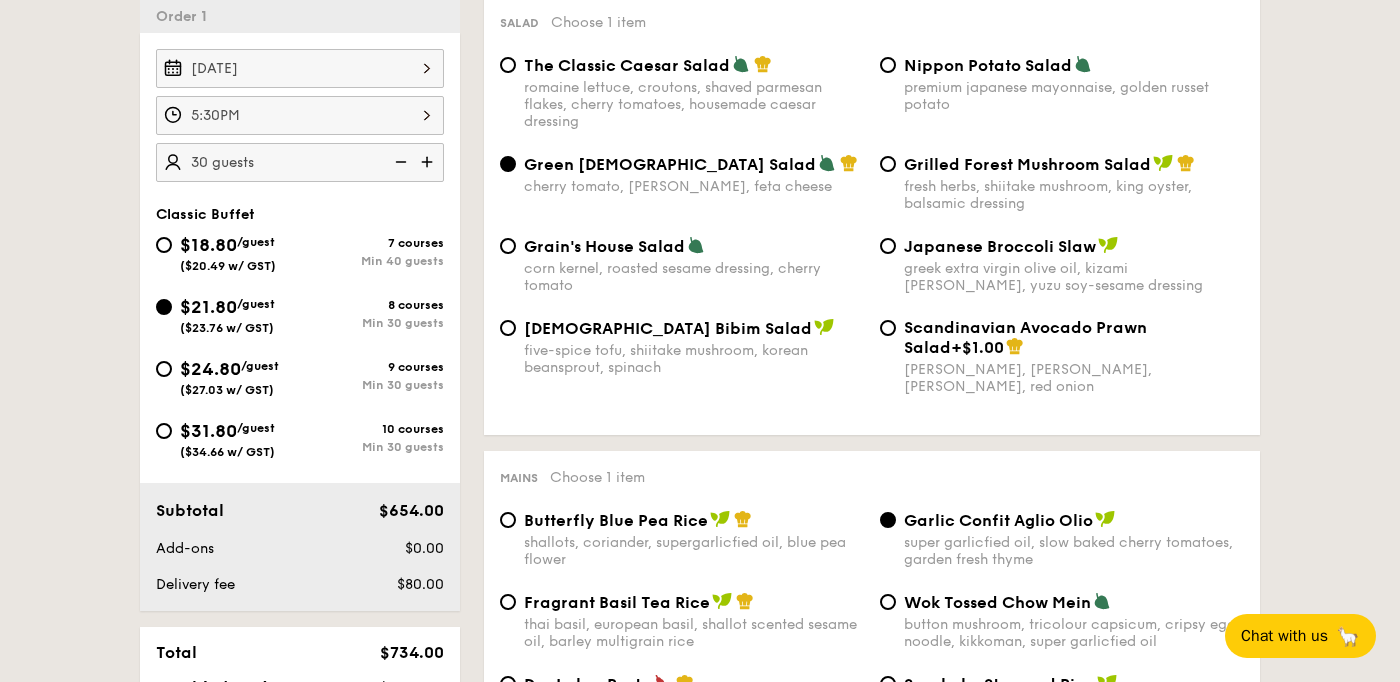scroll, scrollTop: 563, scrollLeft: 0, axis: vertical 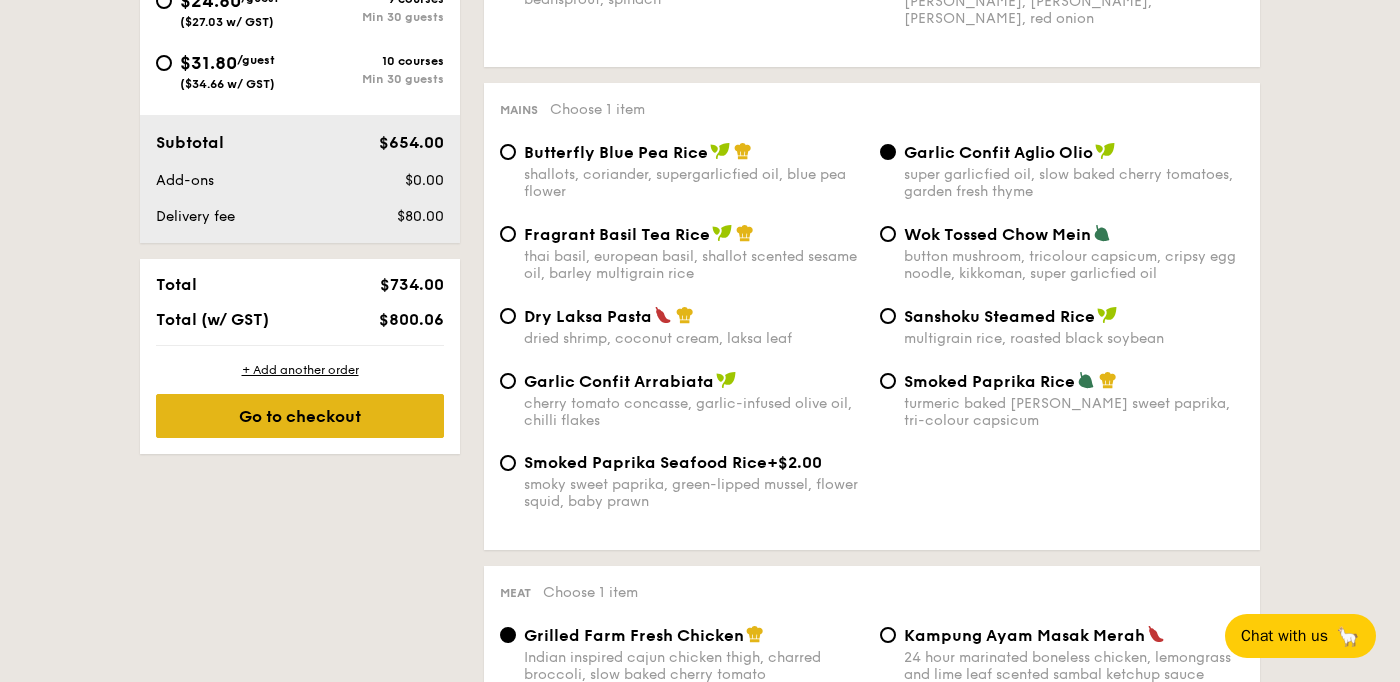 click on "Go to checkout" at bounding box center (300, 416) 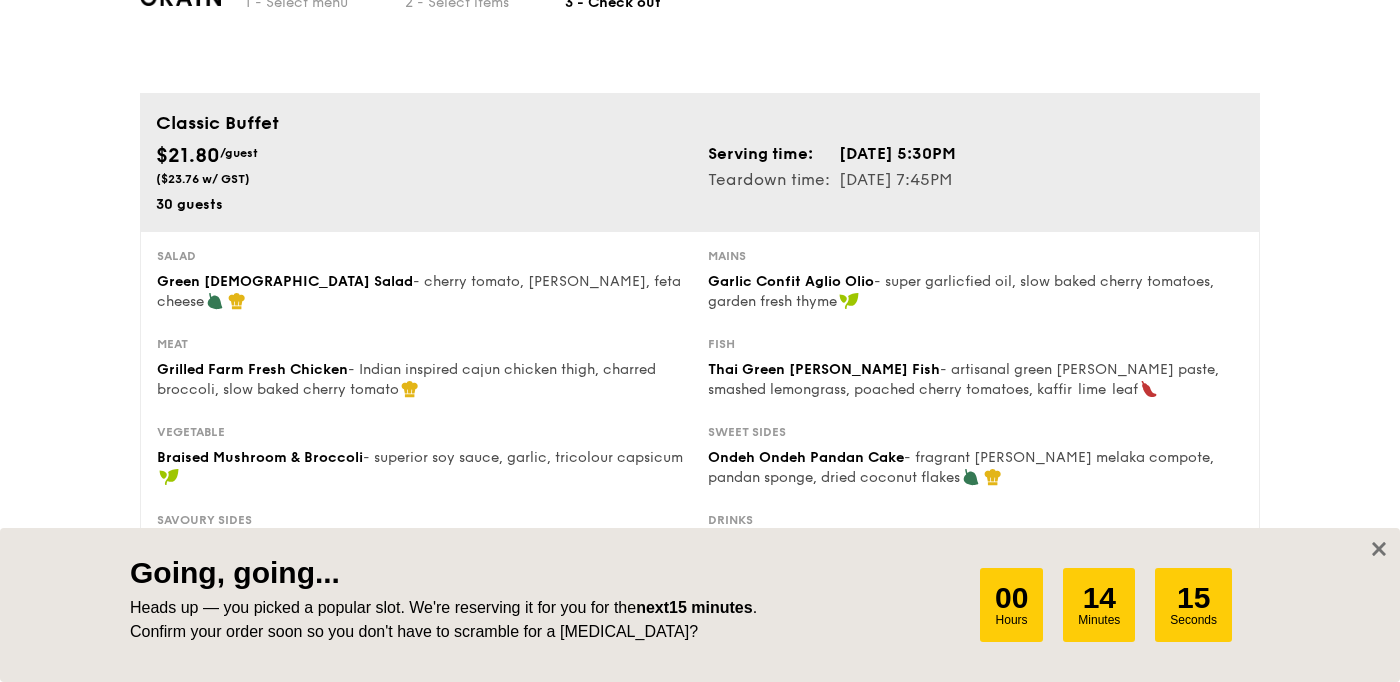 scroll, scrollTop: 0, scrollLeft: 0, axis: both 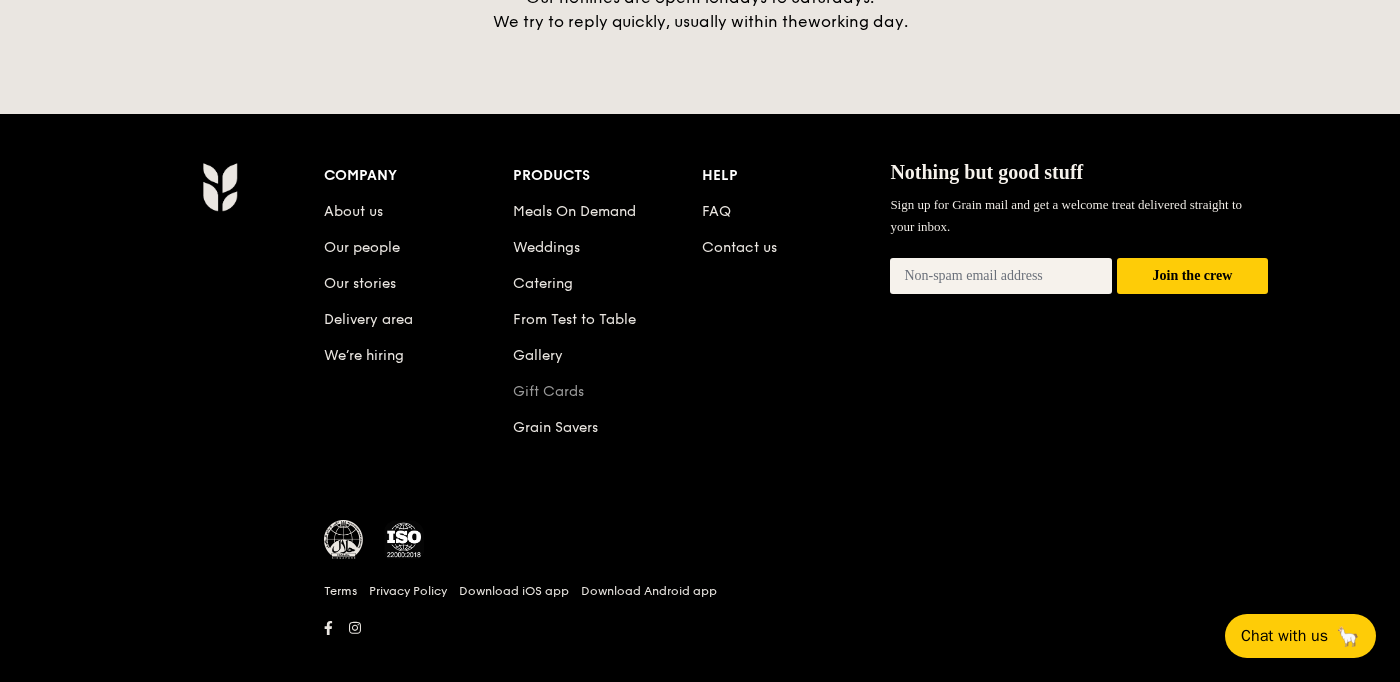 click on "Gift Cards" at bounding box center [548, 391] 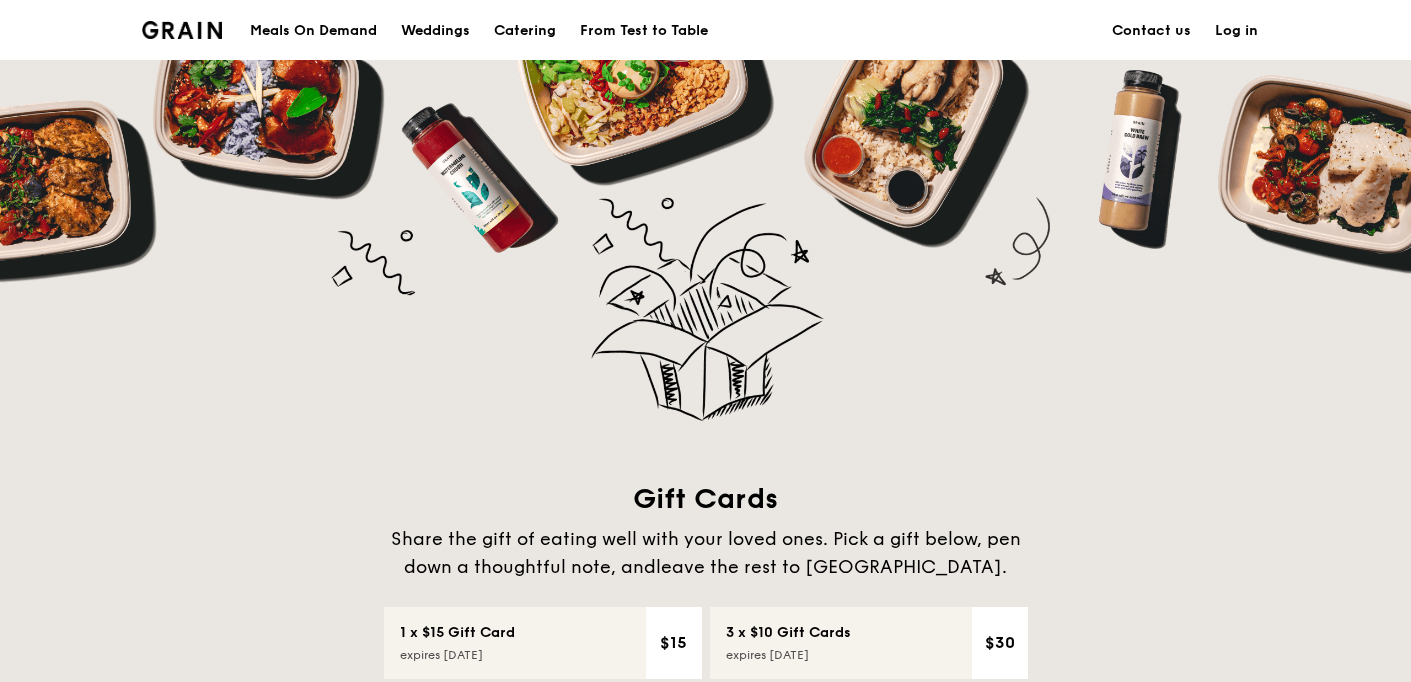 scroll, scrollTop: 0, scrollLeft: 0, axis: both 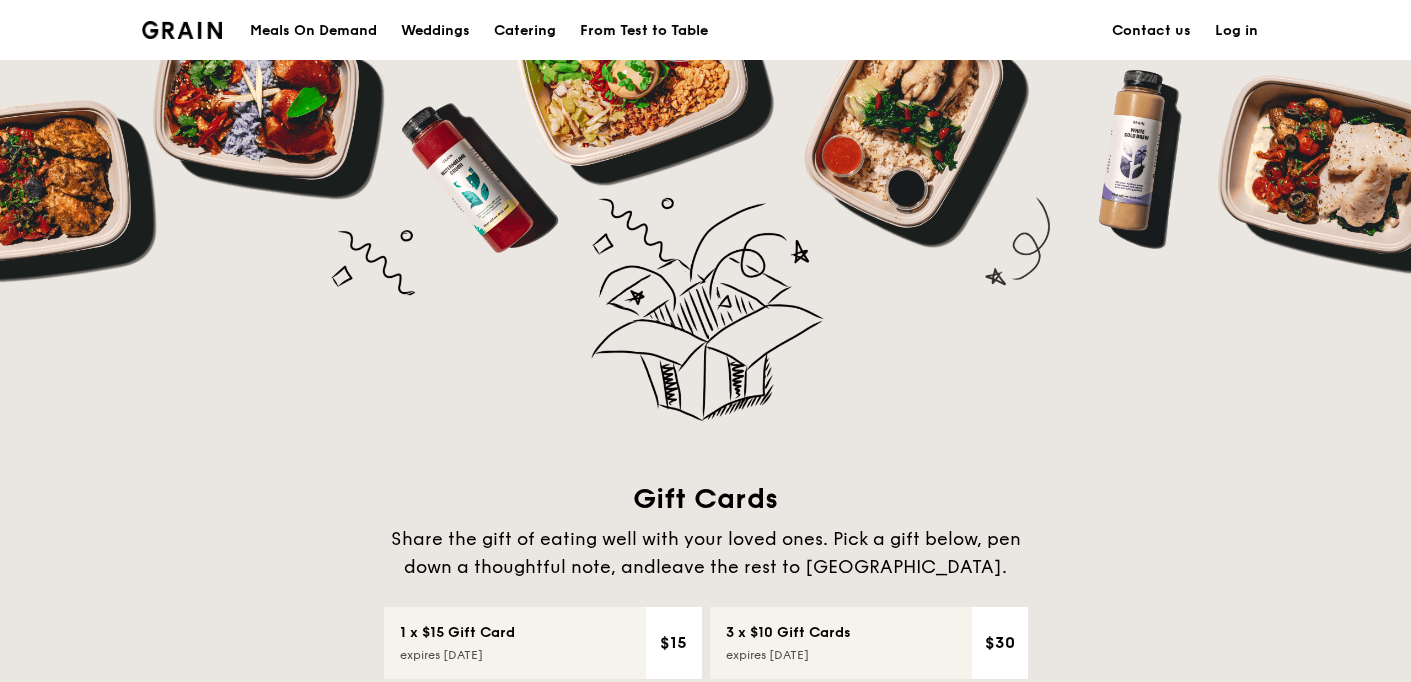 click on "From Test to Table" at bounding box center [644, 31] 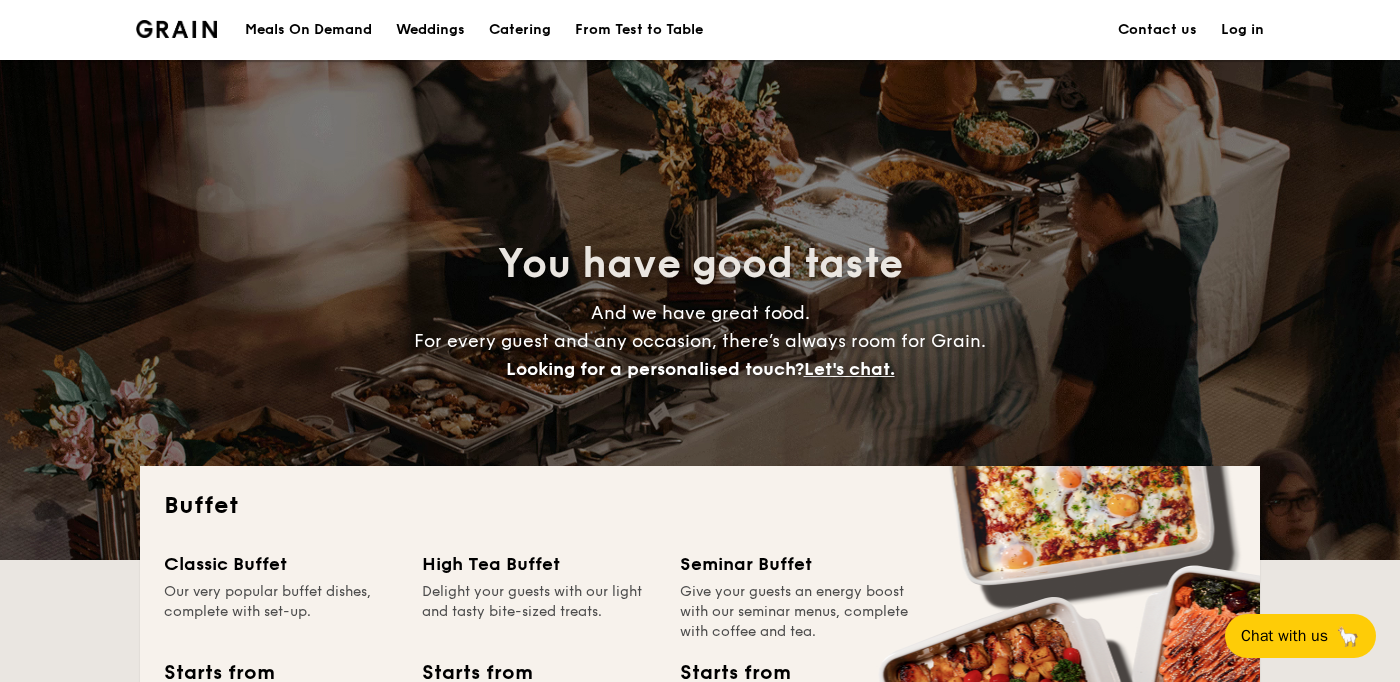 scroll, scrollTop: 0, scrollLeft: 0, axis: both 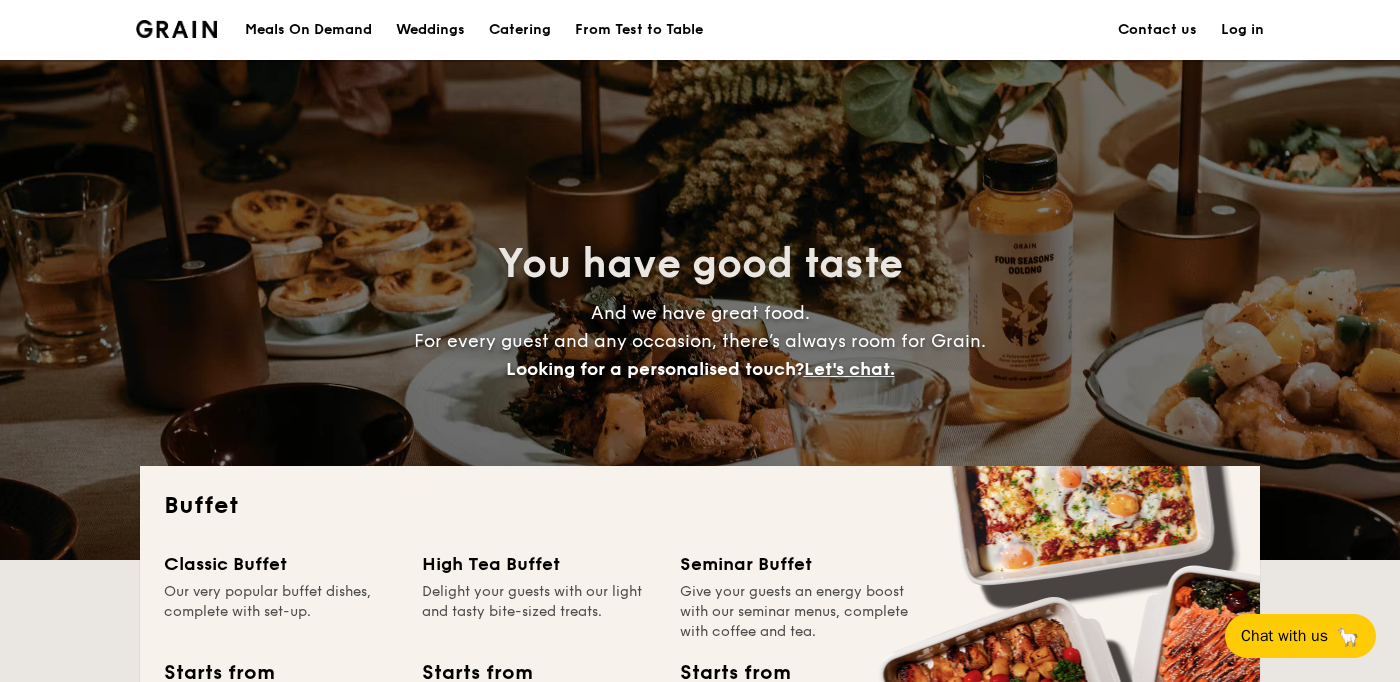 click on "Meals On Demand" at bounding box center [308, 30] 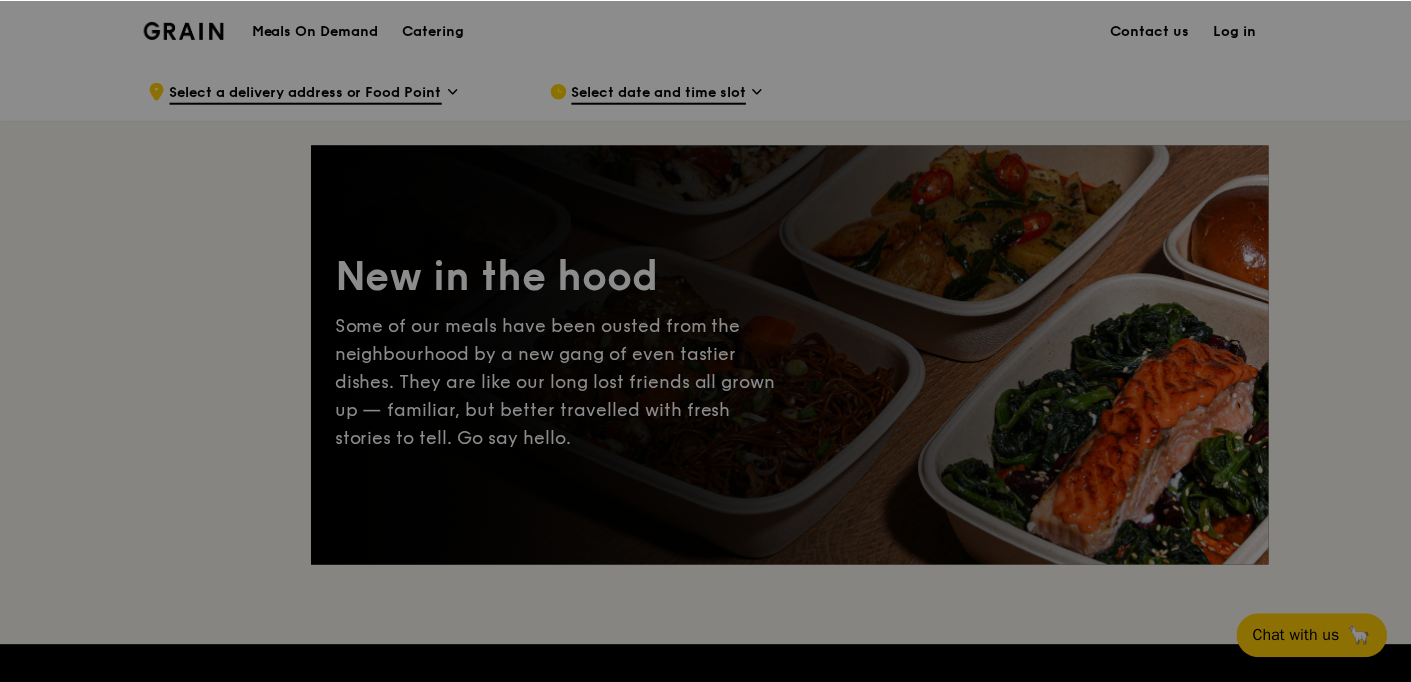 scroll, scrollTop: 0, scrollLeft: 0, axis: both 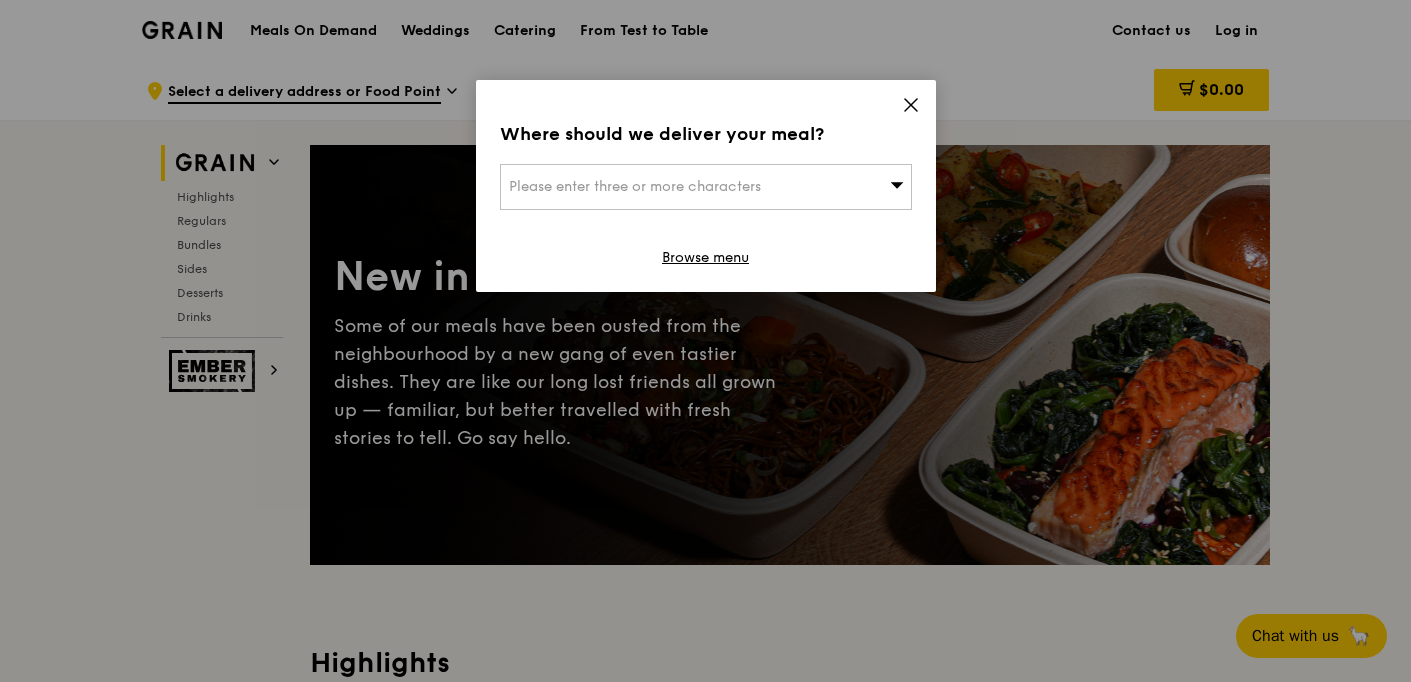 click 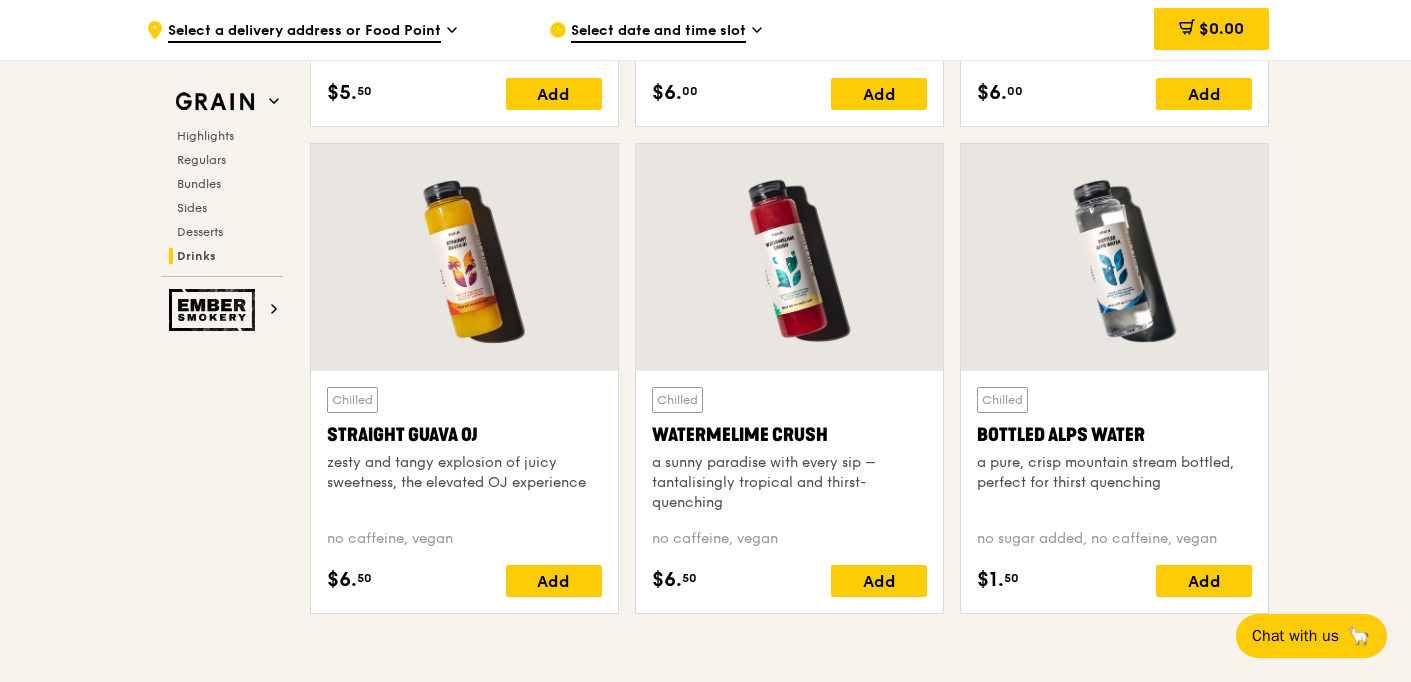 scroll, scrollTop: 7896, scrollLeft: 0, axis: vertical 